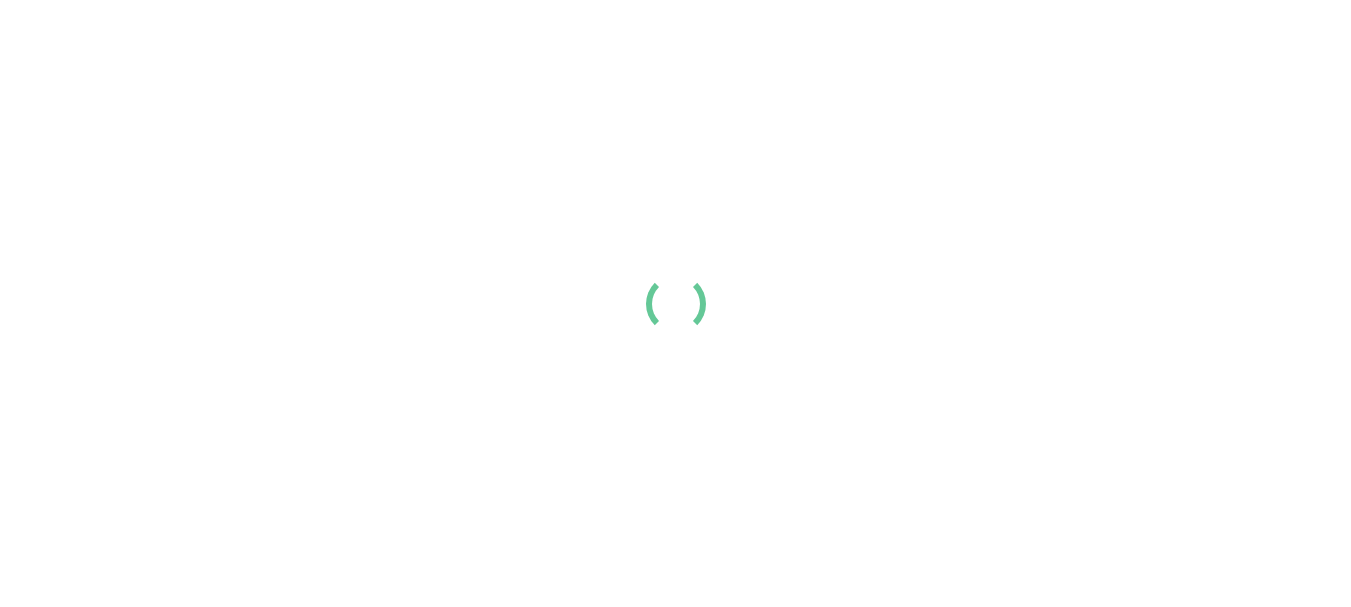 scroll, scrollTop: 0, scrollLeft: 0, axis: both 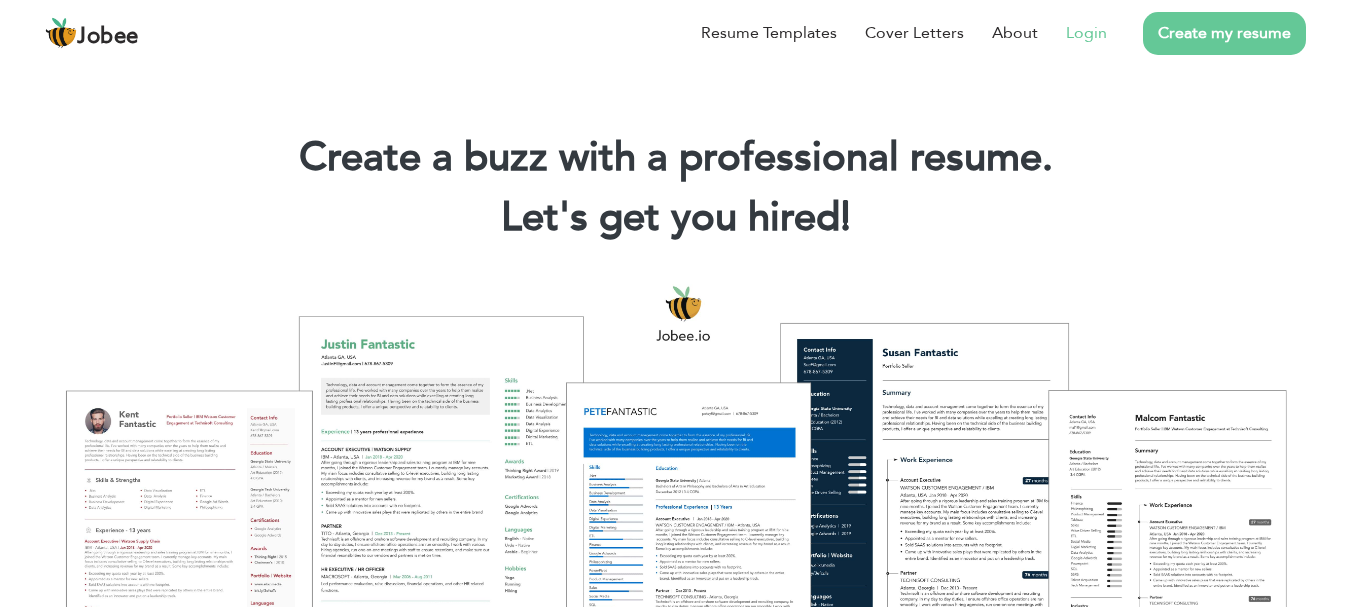 click on "Login" at bounding box center [1086, 33] 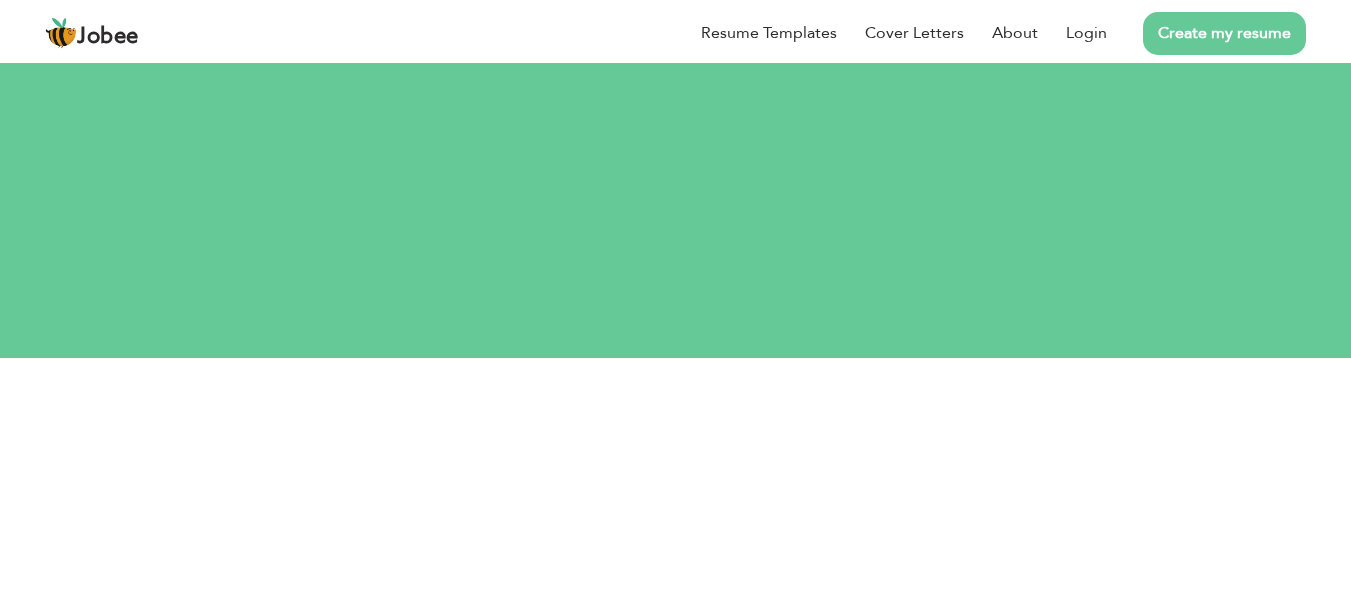 scroll, scrollTop: 0, scrollLeft: 0, axis: both 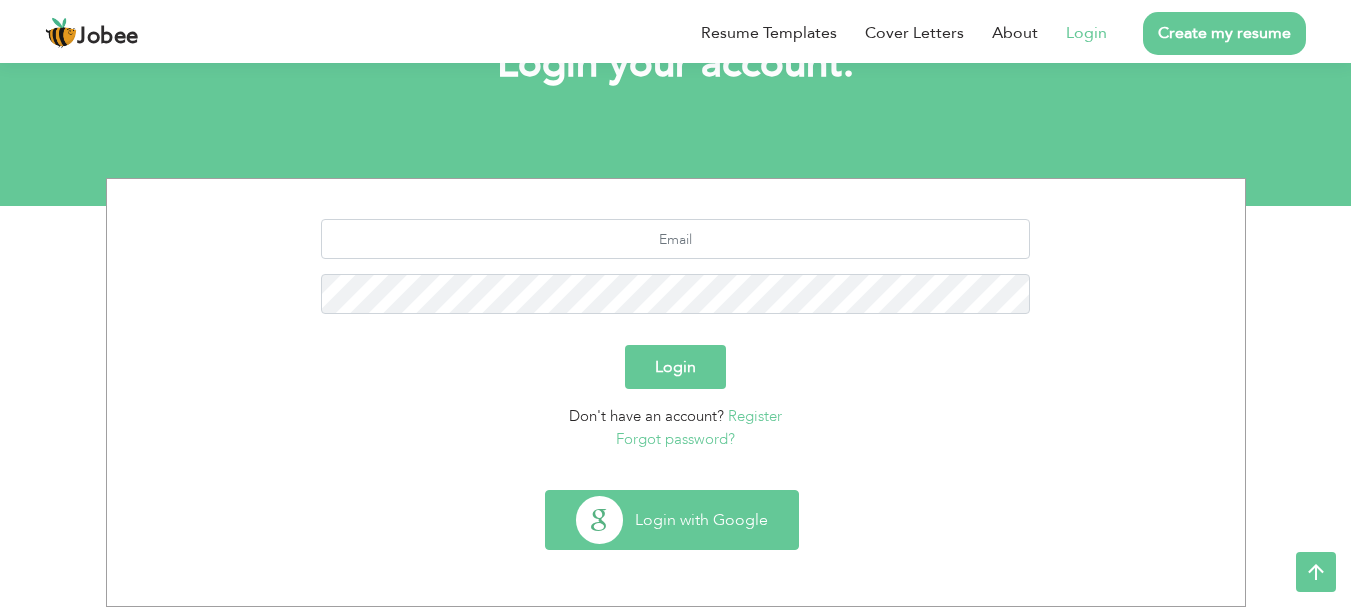 click on "Login with Google" at bounding box center (672, 520) 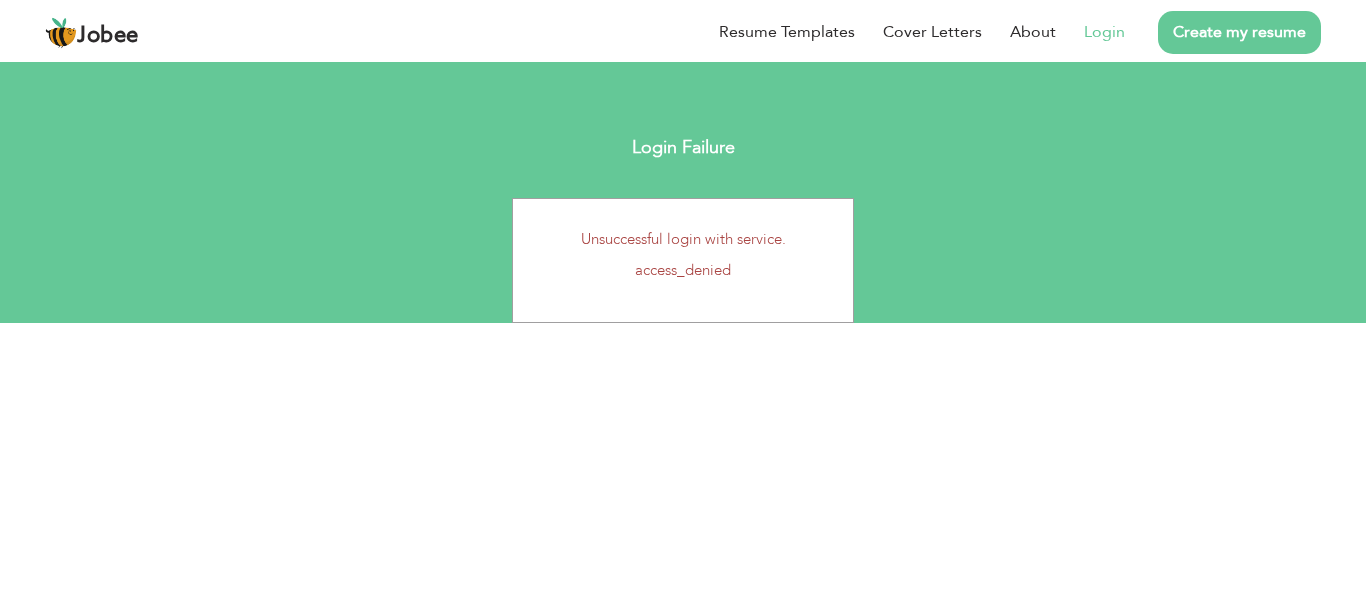 scroll, scrollTop: 0, scrollLeft: 0, axis: both 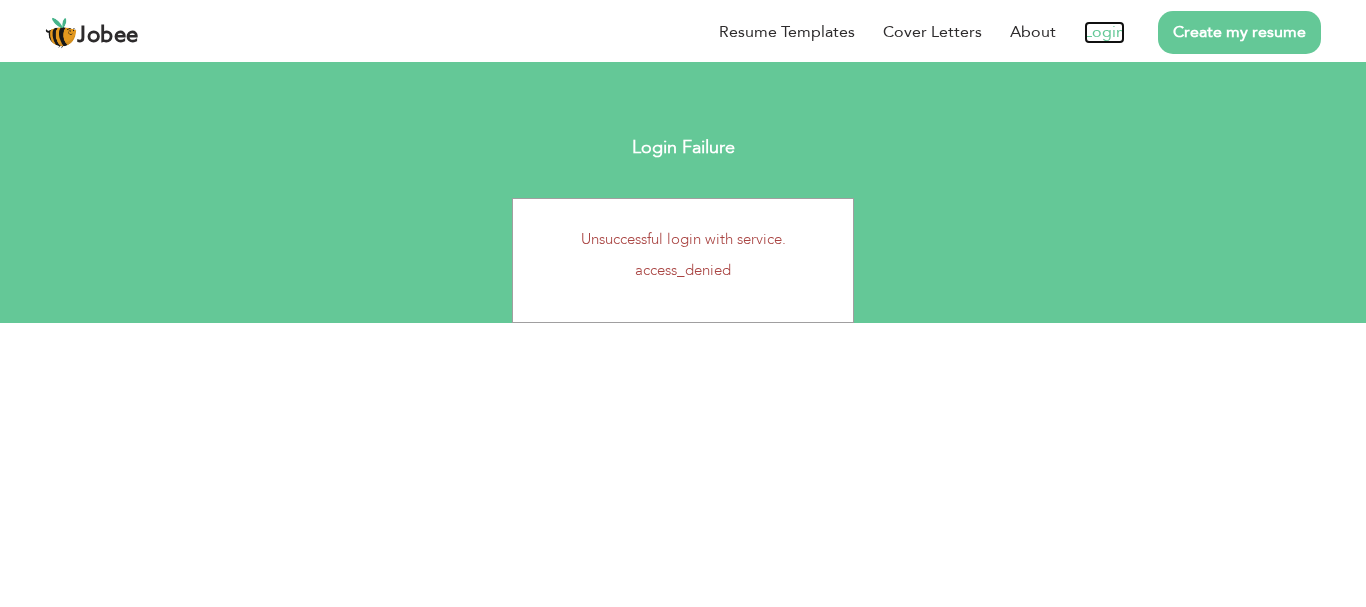click on "Login" at bounding box center (1104, 32) 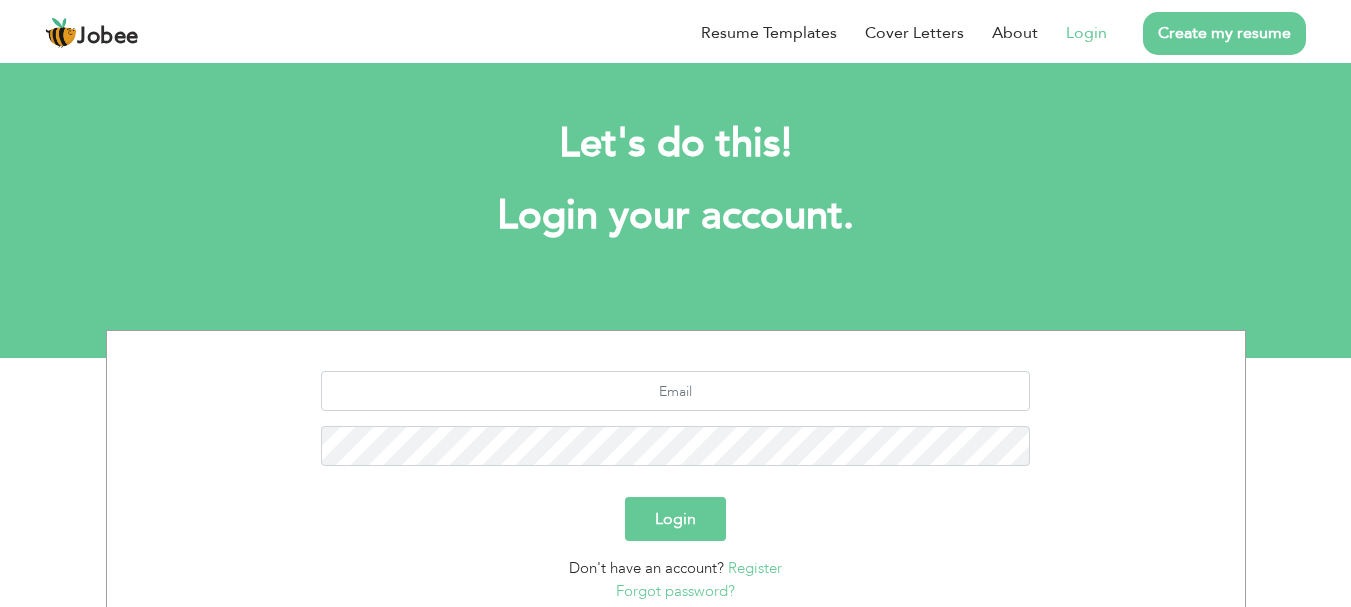 scroll, scrollTop: 0, scrollLeft: 0, axis: both 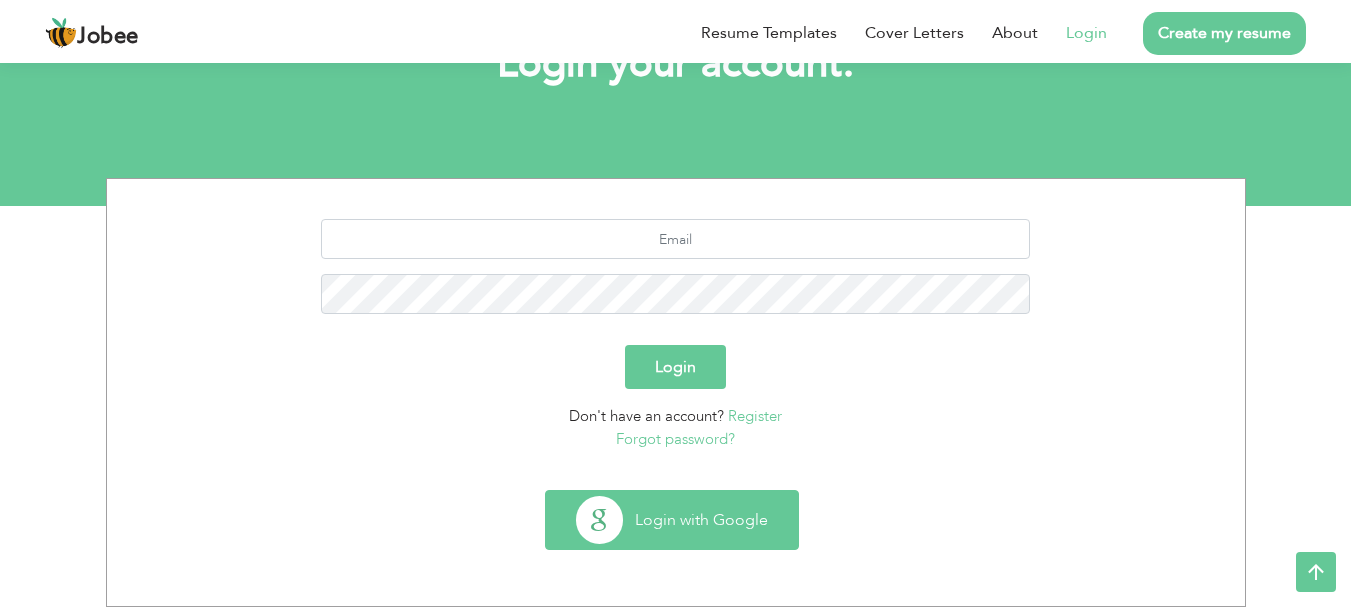 click on "Login with Google" at bounding box center (672, 520) 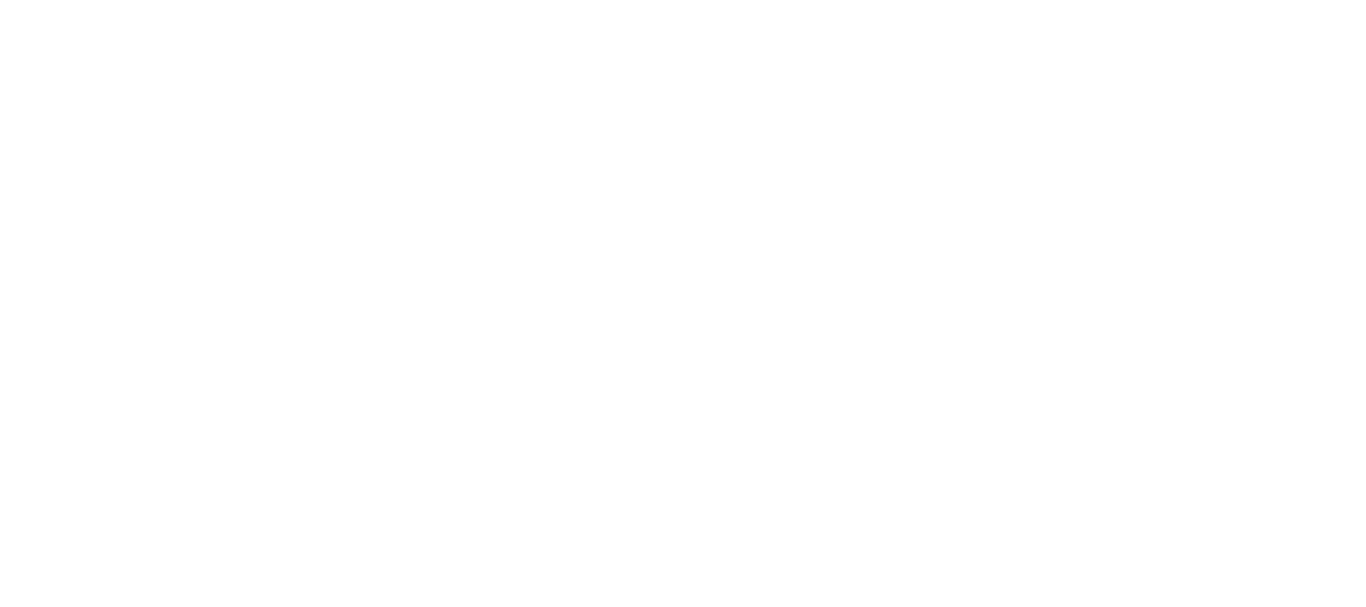 scroll, scrollTop: 0, scrollLeft: 0, axis: both 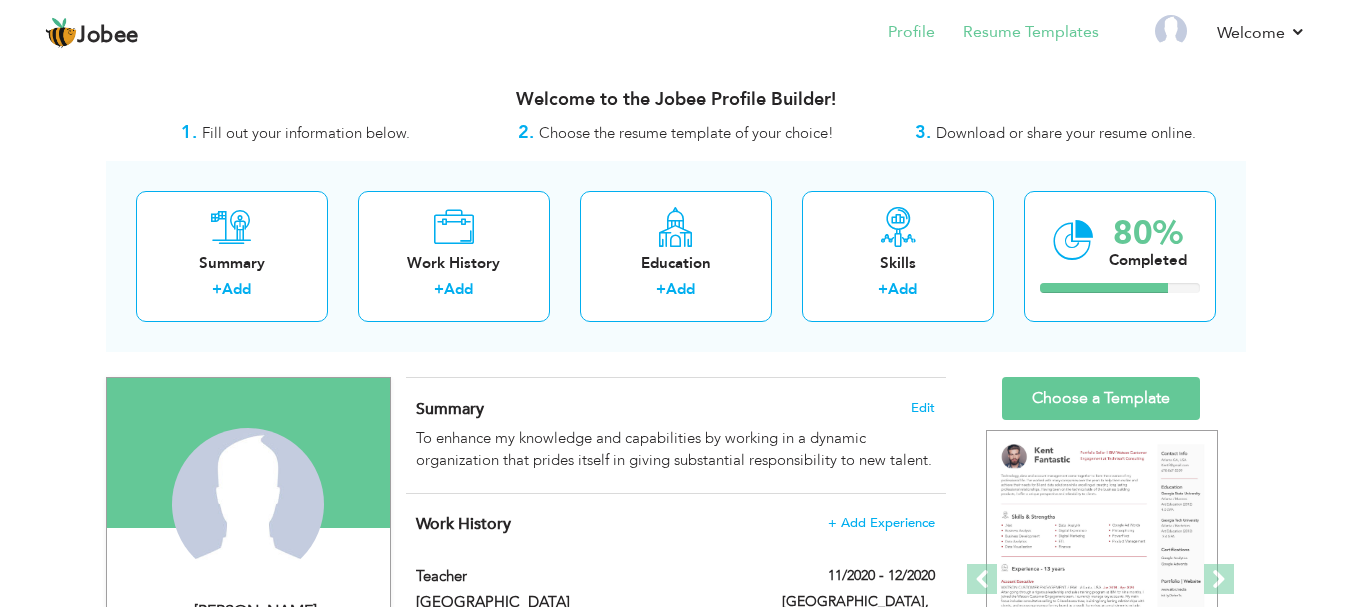 click on "Resume Templates" at bounding box center (1017, 34) 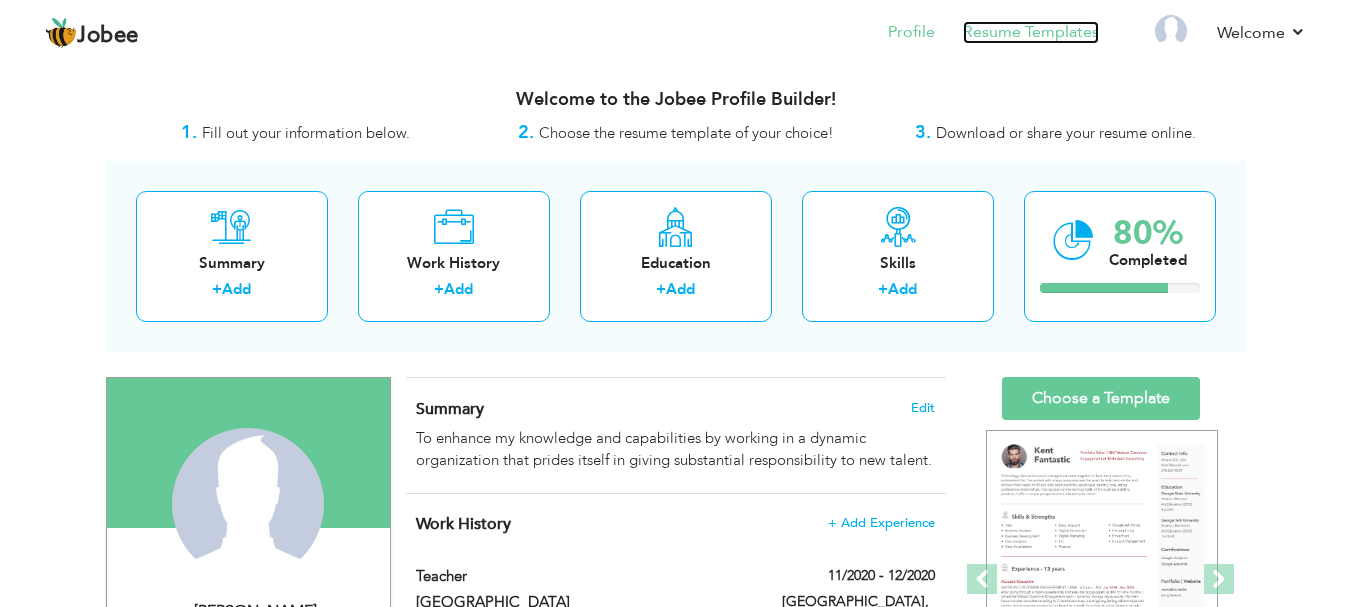 click on "Resume Templates" at bounding box center [1031, 32] 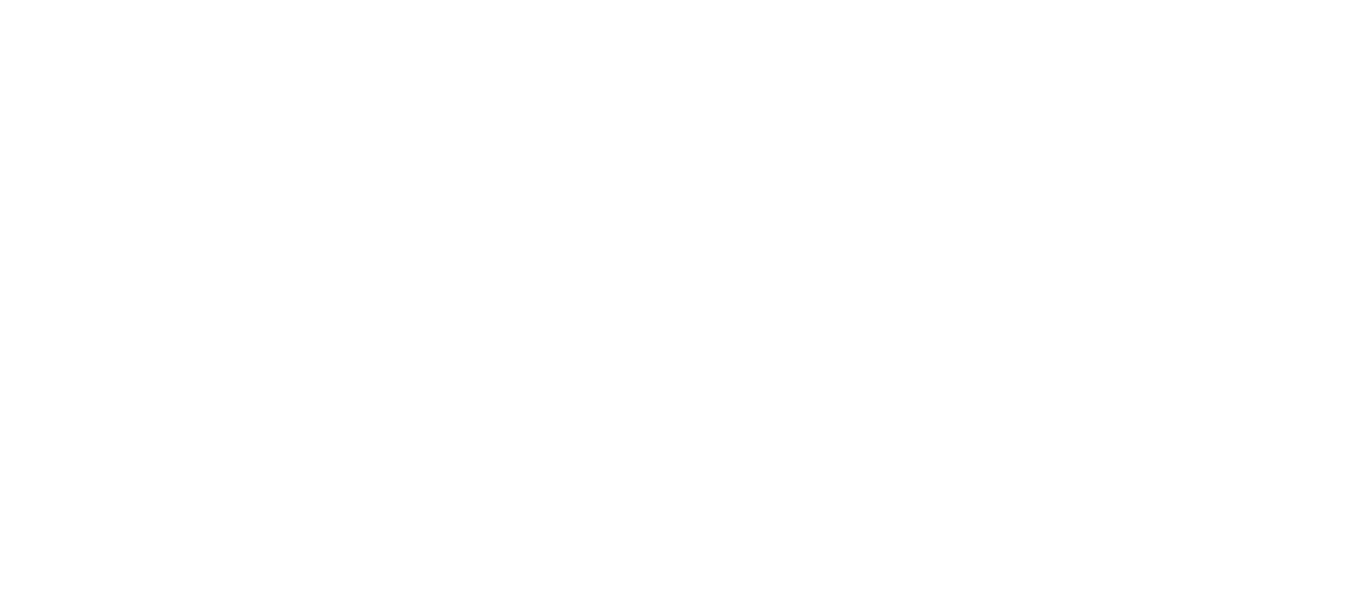 scroll, scrollTop: 0, scrollLeft: 0, axis: both 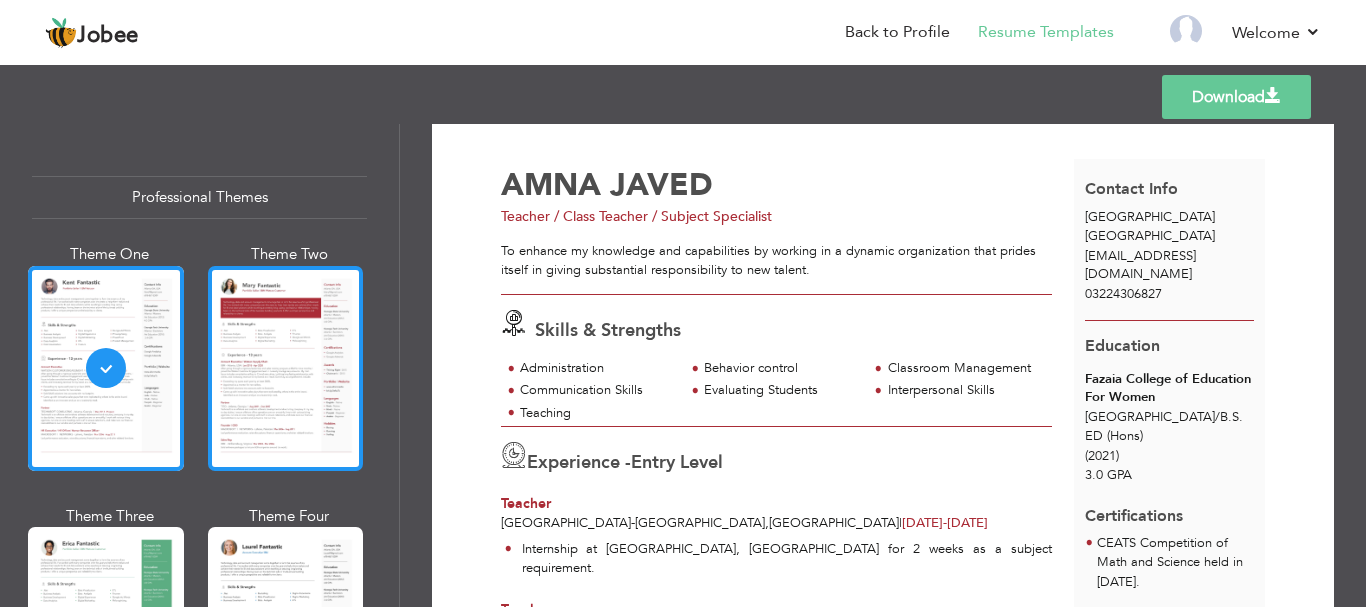 click at bounding box center [286, 368] 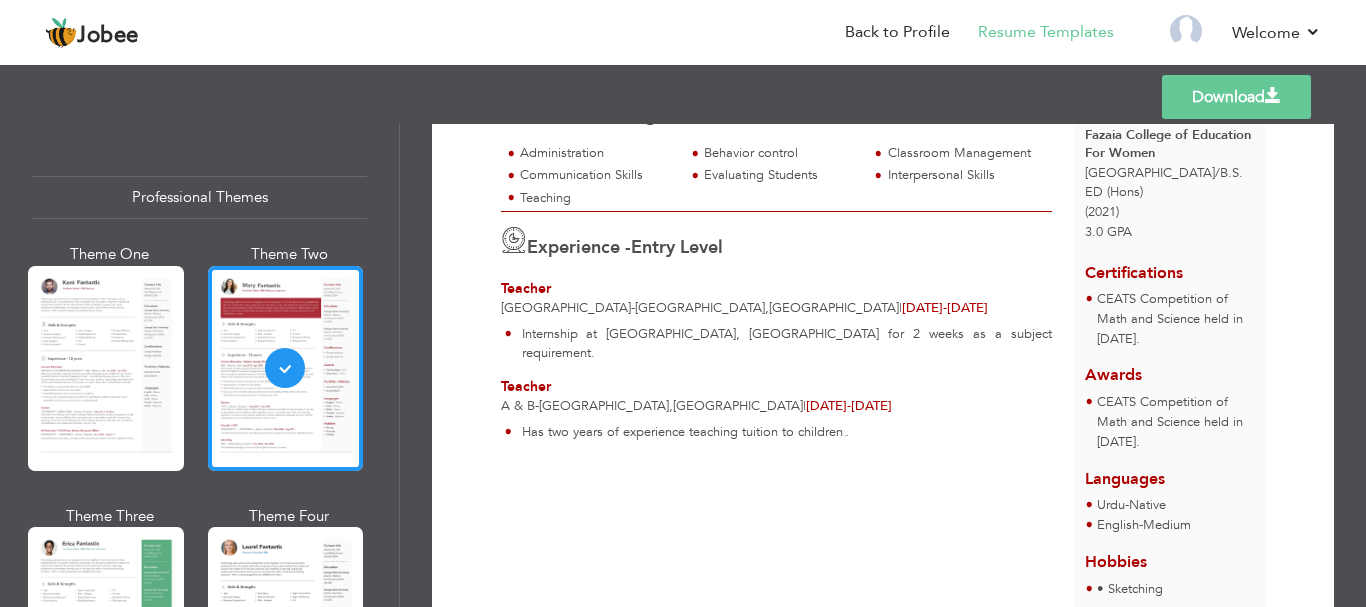 scroll, scrollTop: 255, scrollLeft: 0, axis: vertical 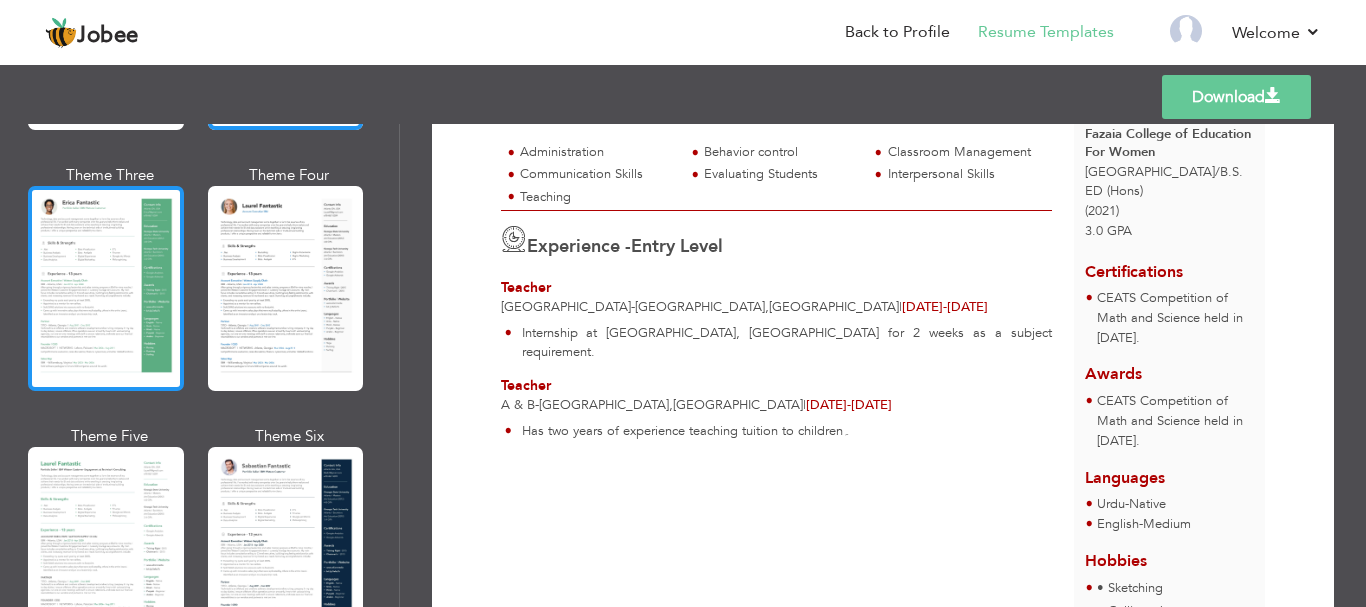 click at bounding box center [106, 288] 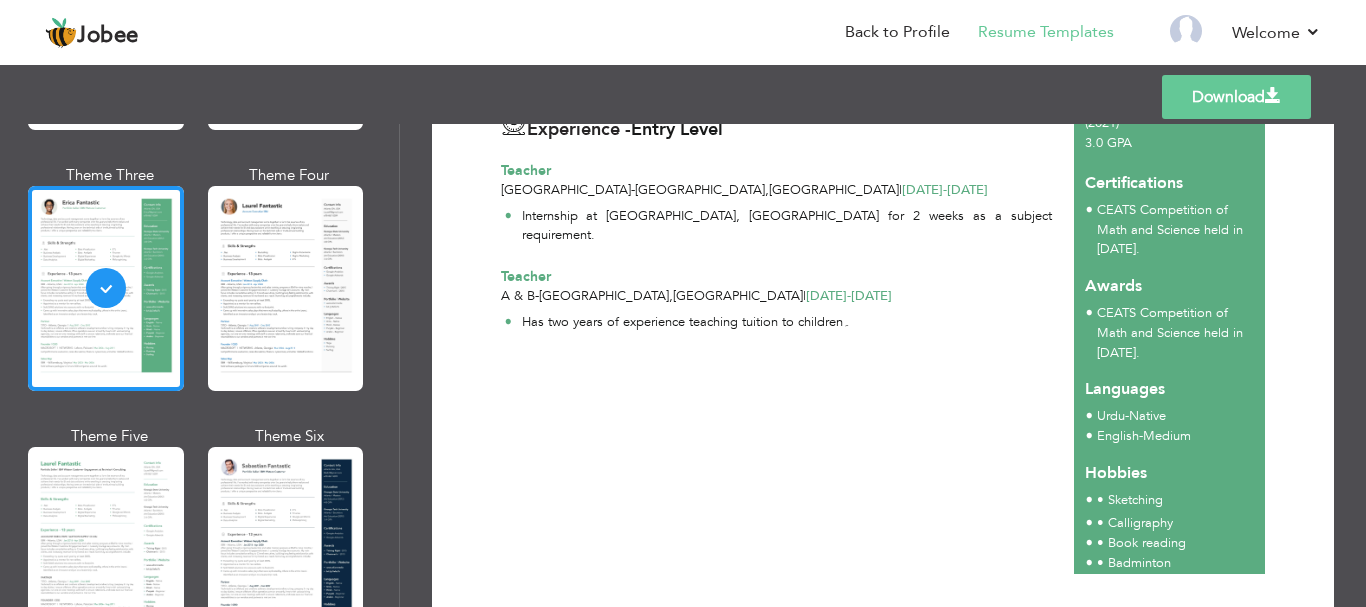 scroll, scrollTop: 359, scrollLeft: 0, axis: vertical 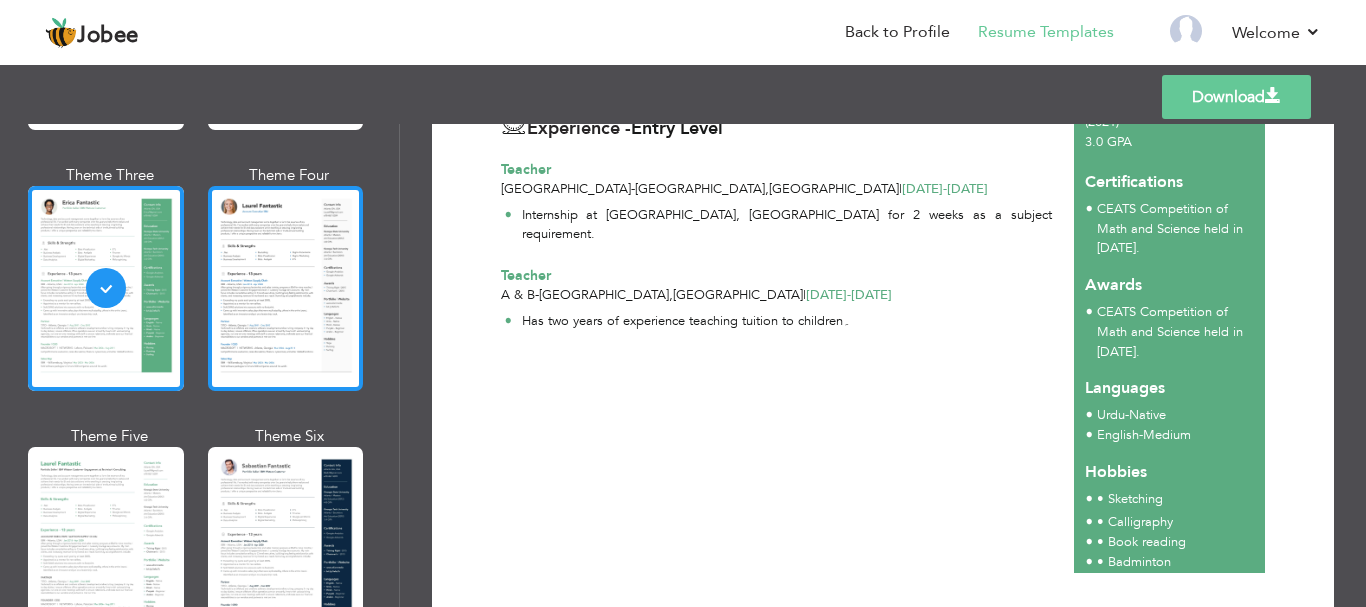 click at bounding box center [286, 288] 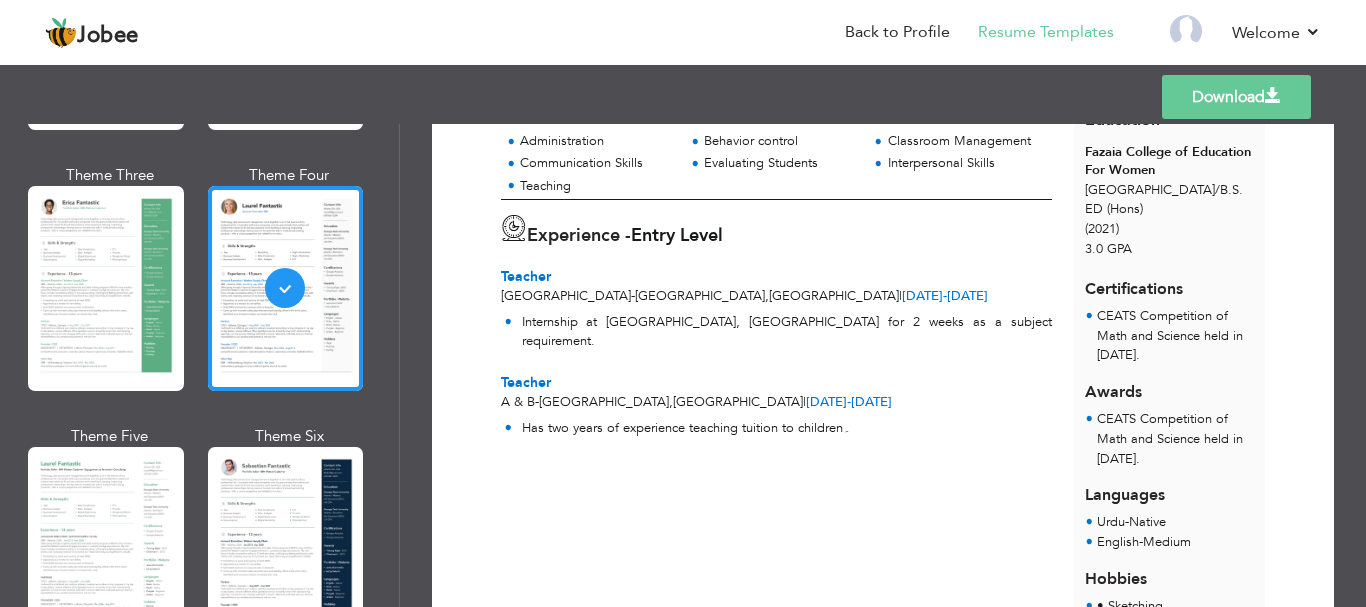 scroll, scrollTop: 256, scrollLeft: 0, axis: vertical 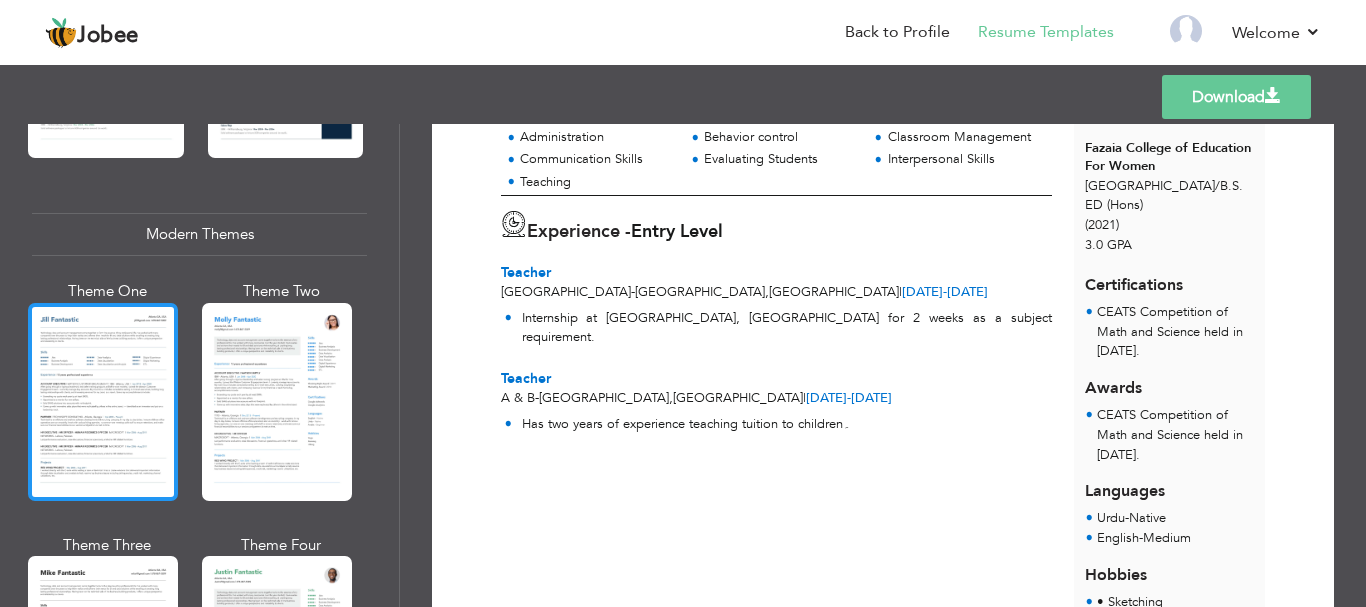 click at bounding box center [103, 402] 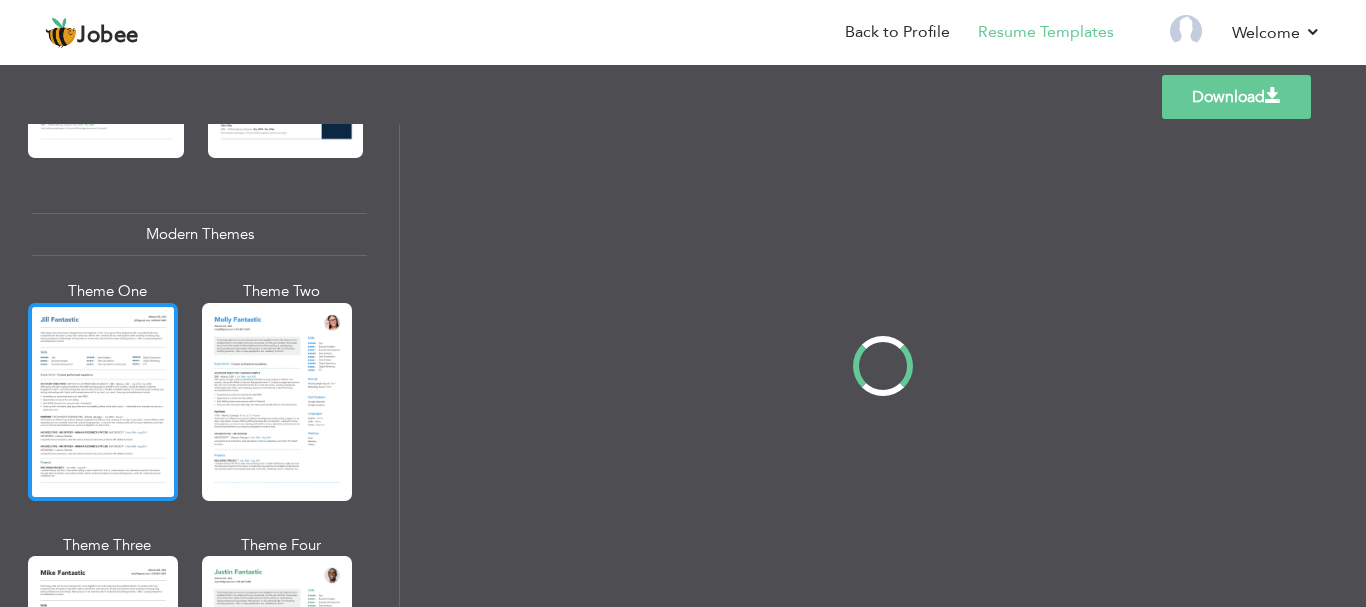 scroll, scrollTop: 0, scrollLeft: 0, axis: both 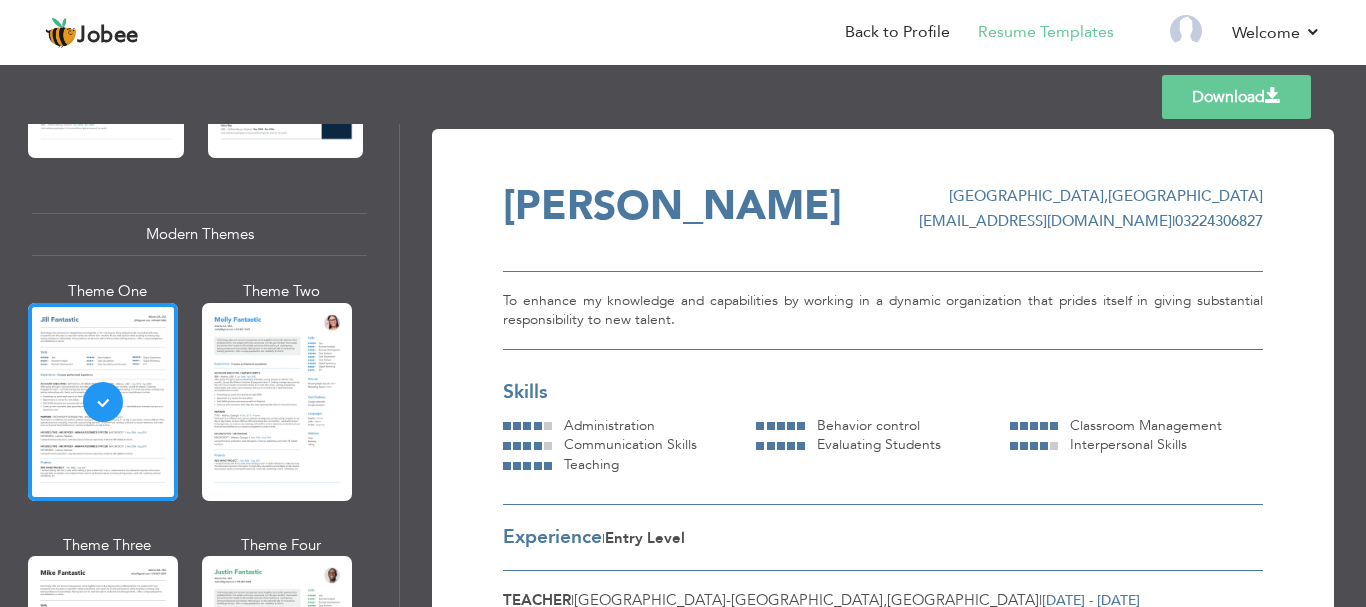 click on "To enhance my knowledge and capabilities by working in a dynamic organization that prides itself in giving substantial responsibility to new talent." at bounding box center [883, 311] 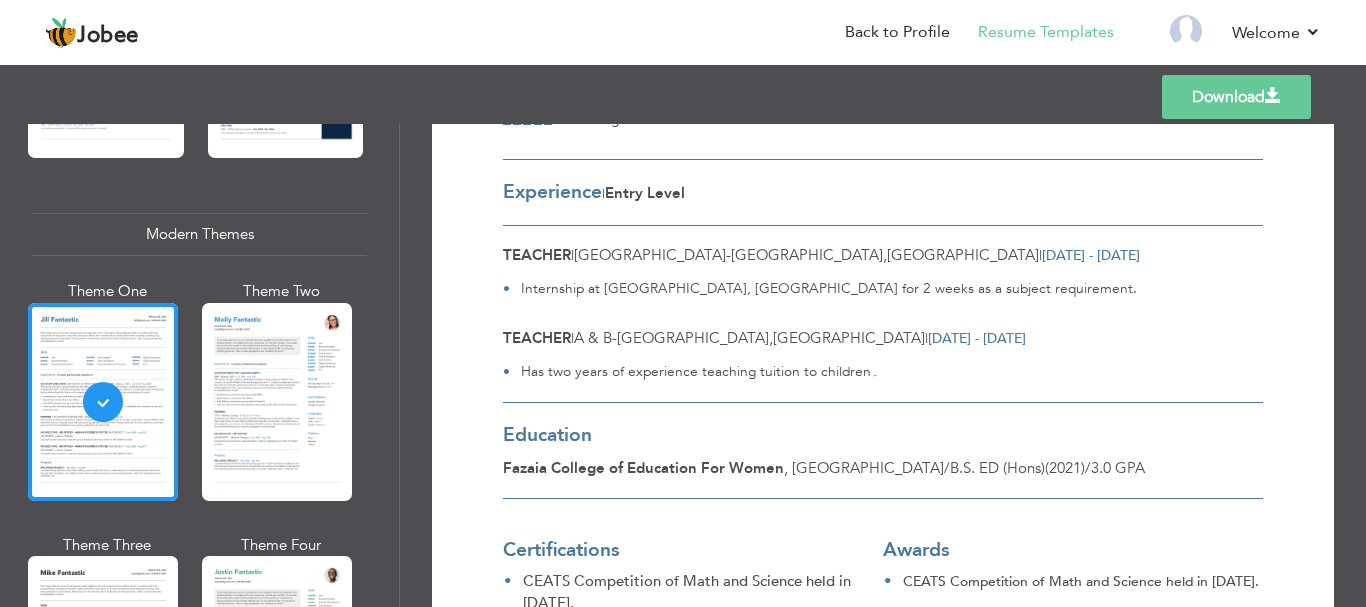 scroll, scrollTop: 639, scrollLeft: 0, axis: vertical 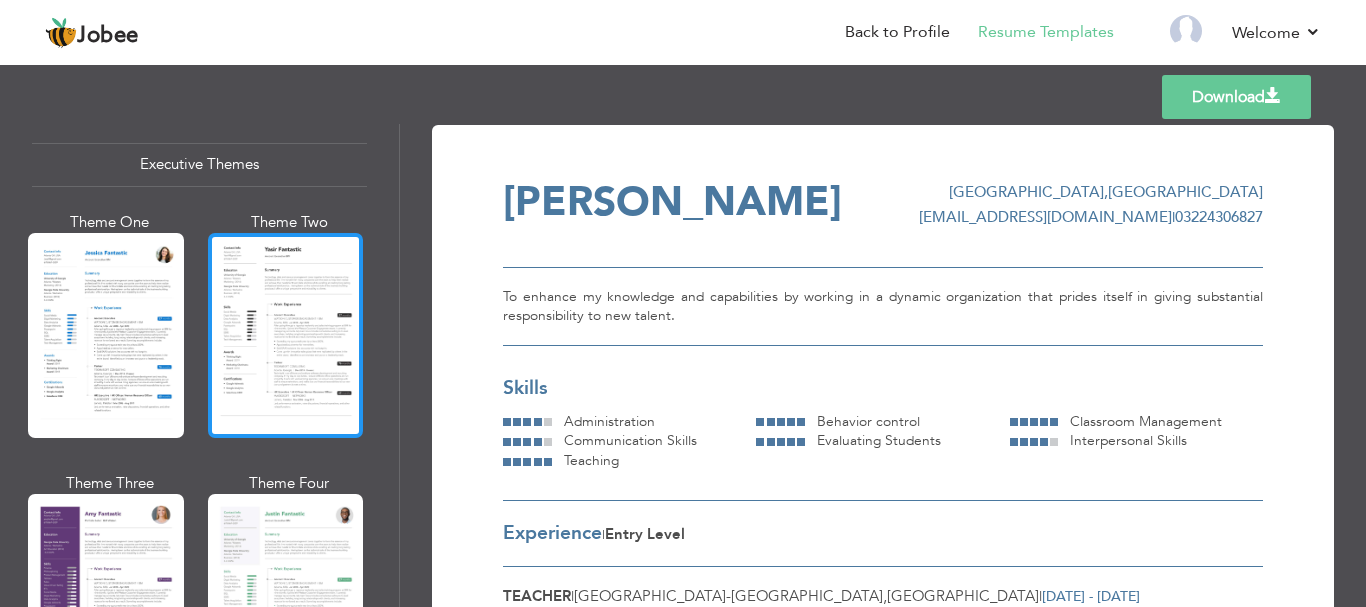 click at bounding box center (286, 335) 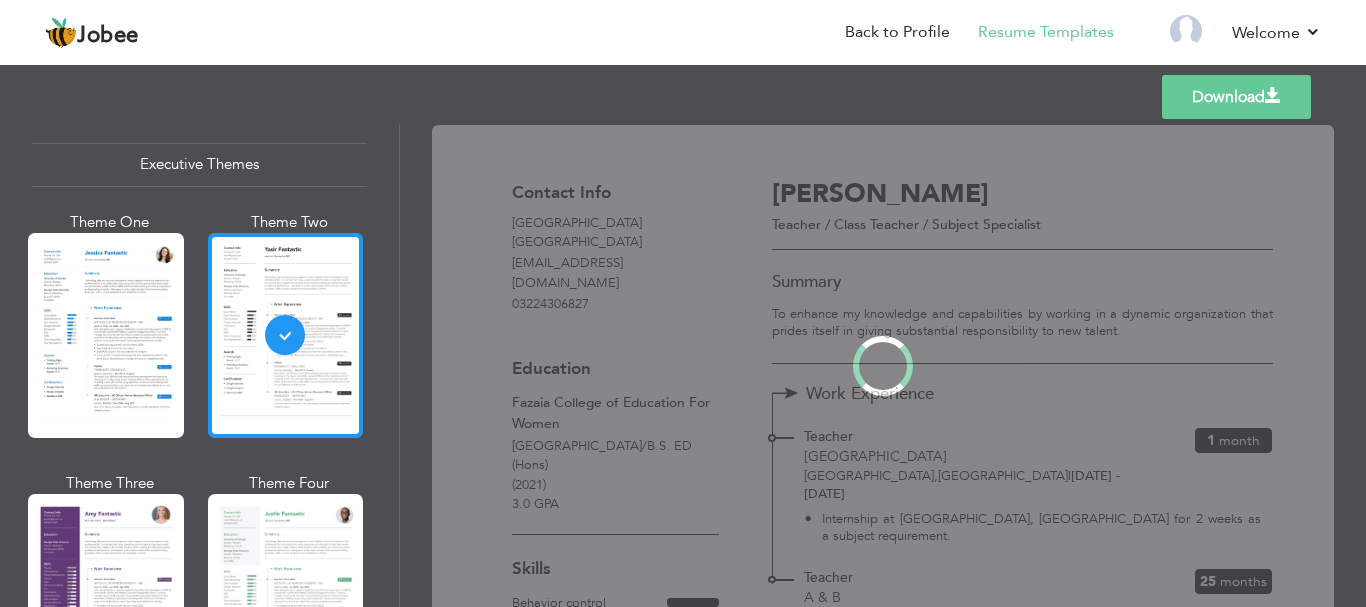 scroll, scrollTop: 0, scrollLeft: 0, axis: both 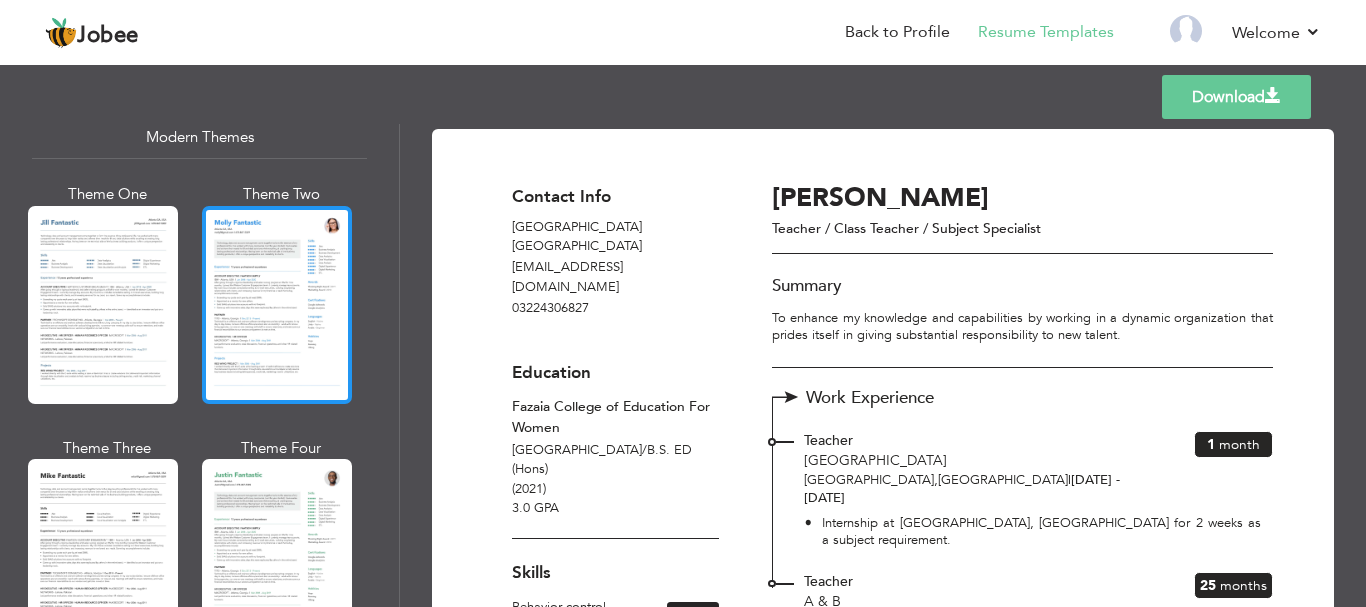 click at bounding box center (277, 305) 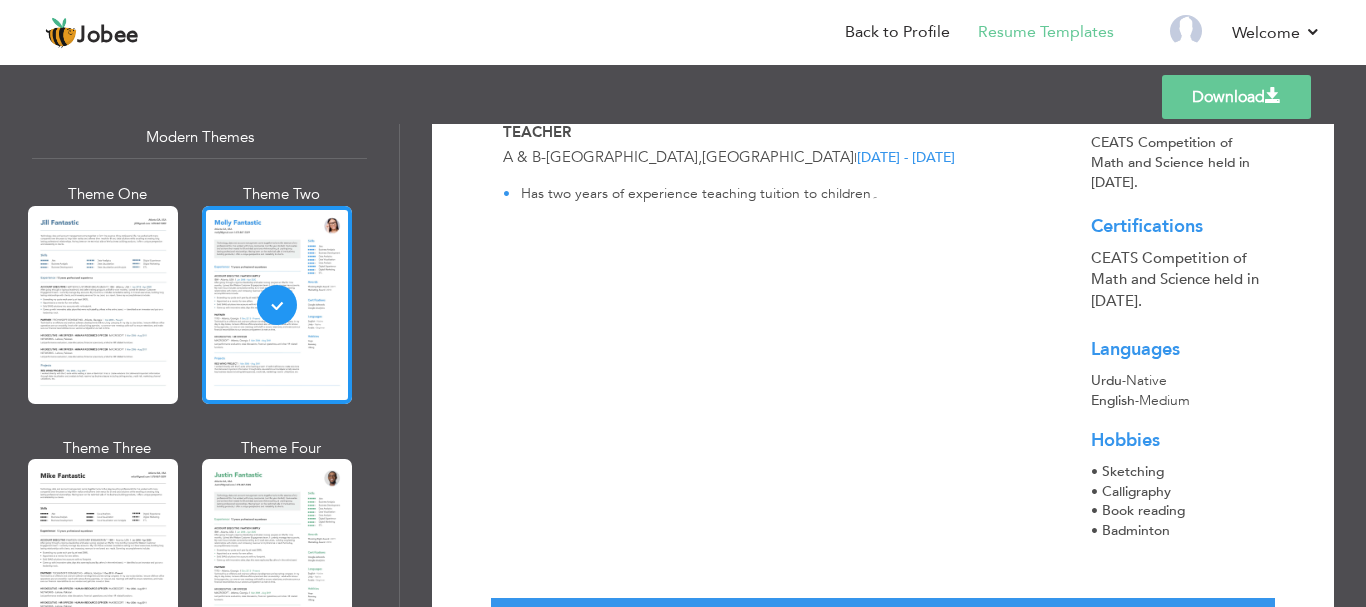 scroll, scrollTop: 648, scrollLeft: 0, axis: vertical 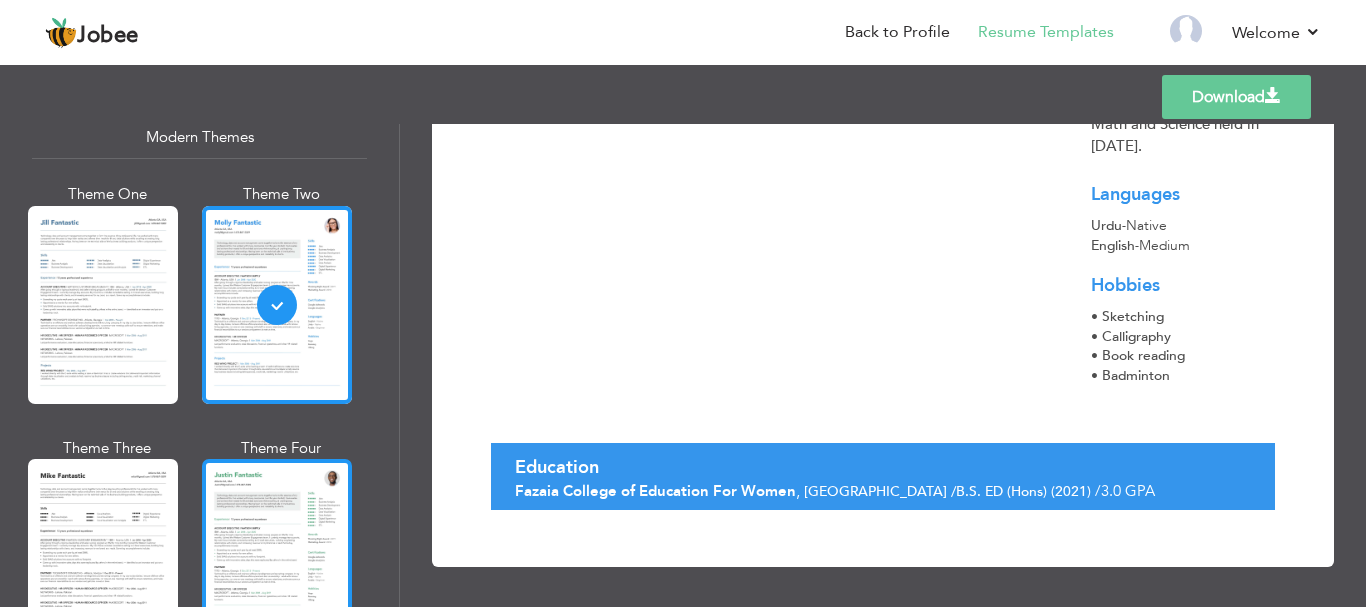 click at bounding box center [277, 558] 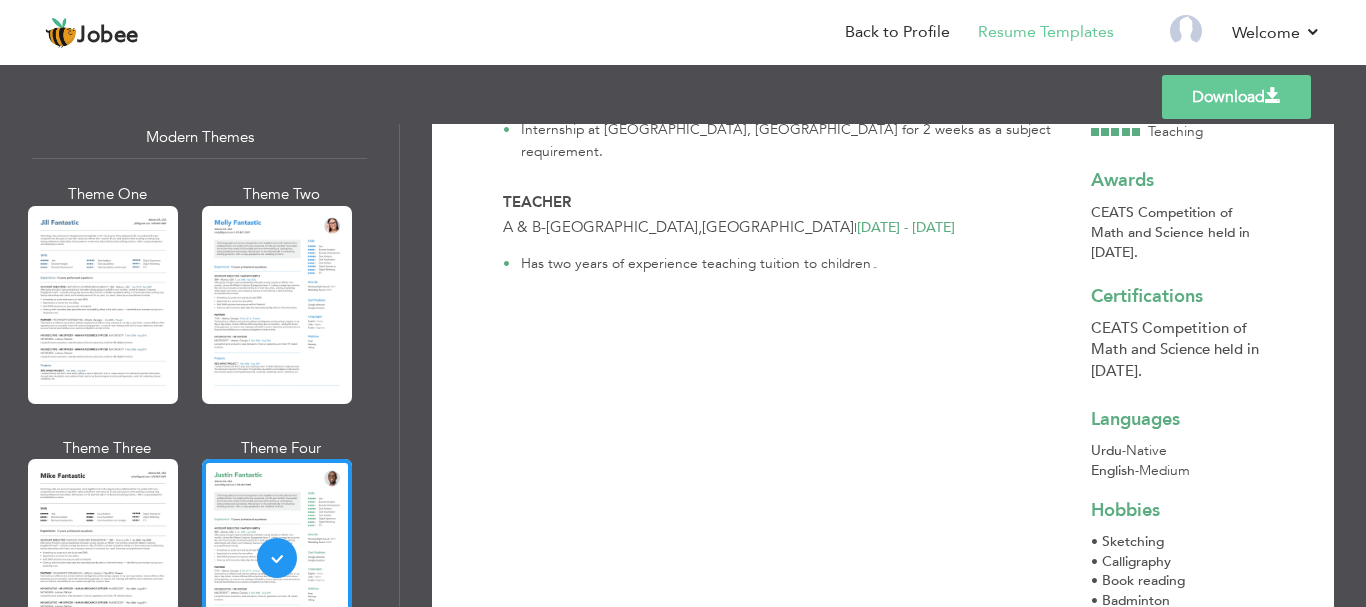 scroll, scrollTop: 648, scrollLeft: 0, axis: vertical 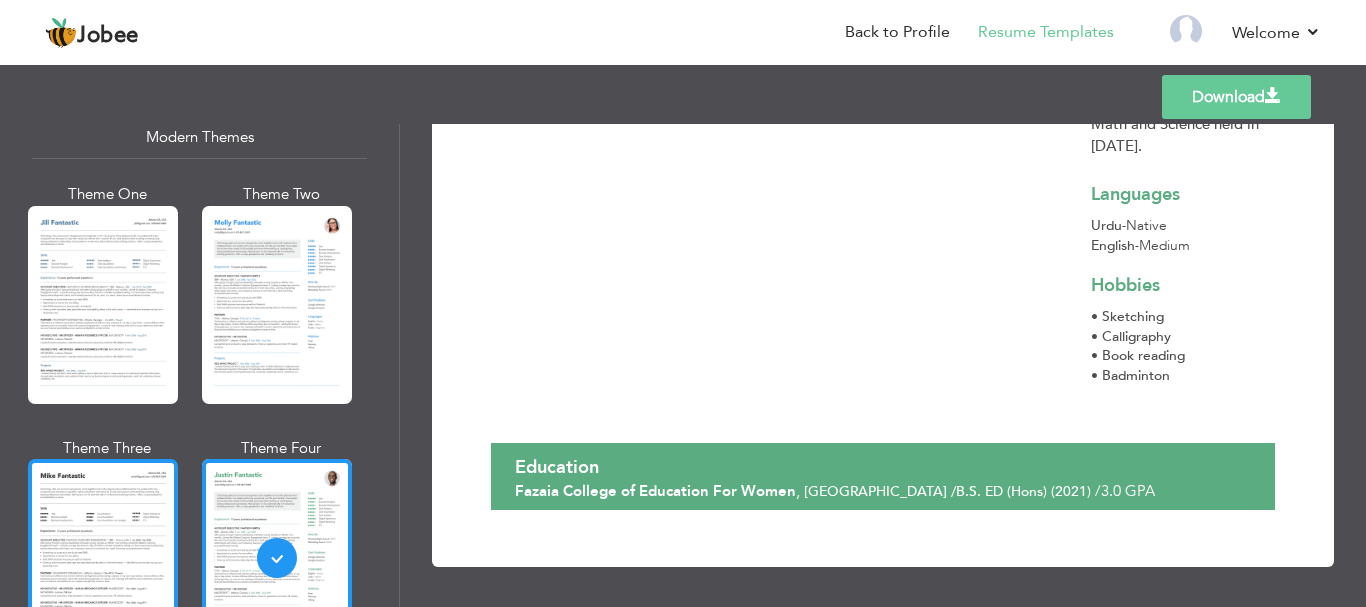 click at bounding box center (103, 558) 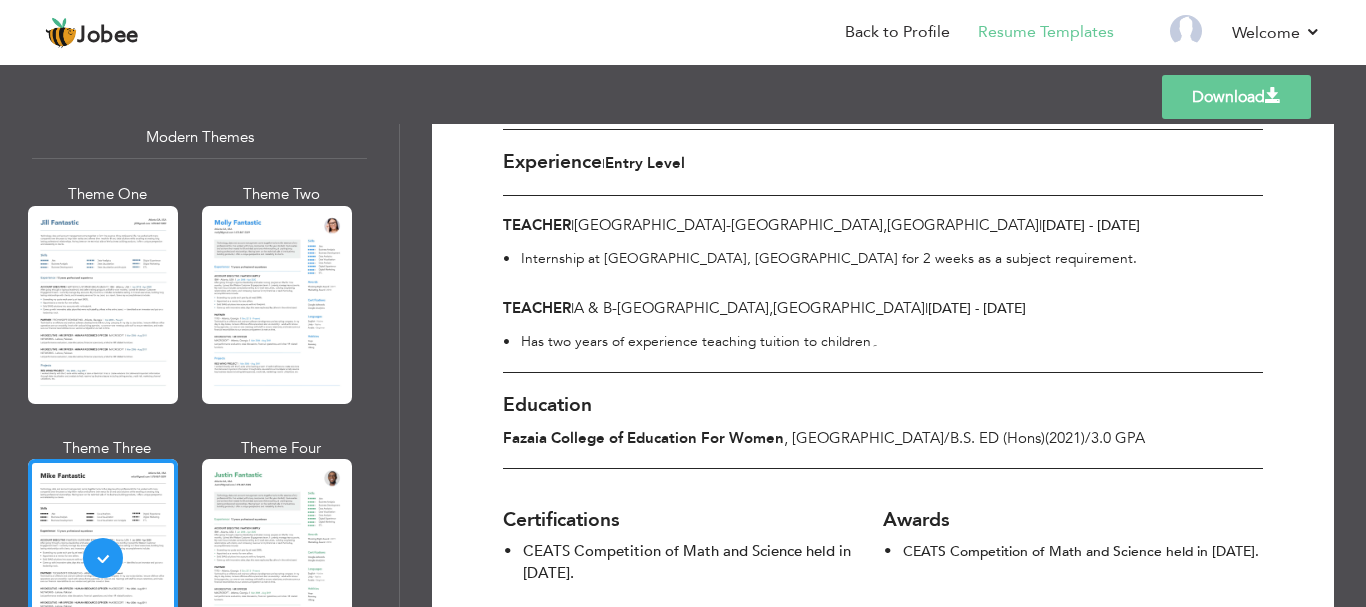 scroll, scrollTop: 639, scrollLeft: 0, axis: vertical 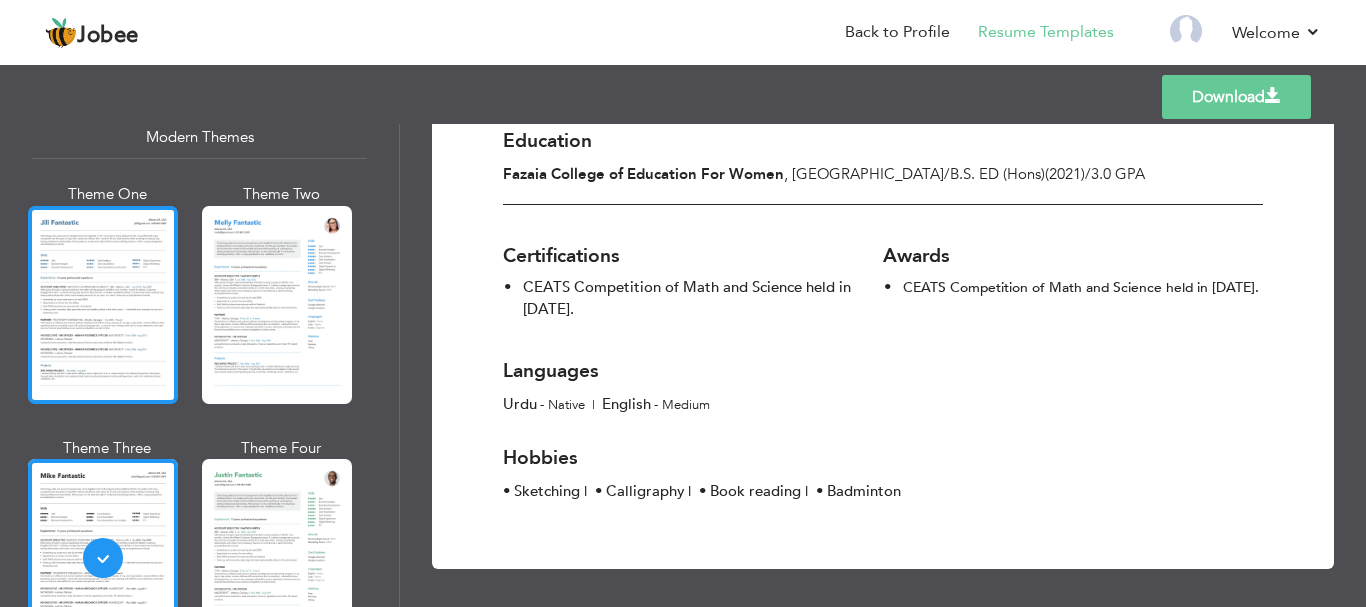click at bounding box center (103, 305) 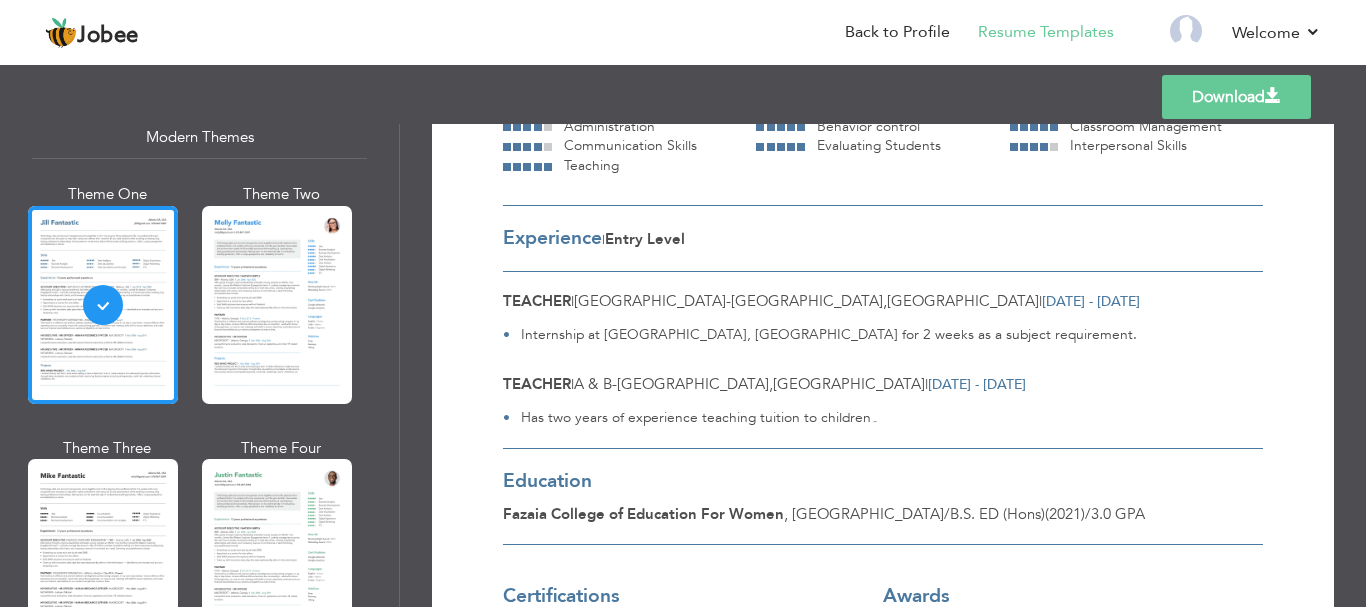 scroll, scrollTop: 639, scrollLeft: 0, axis: vertical 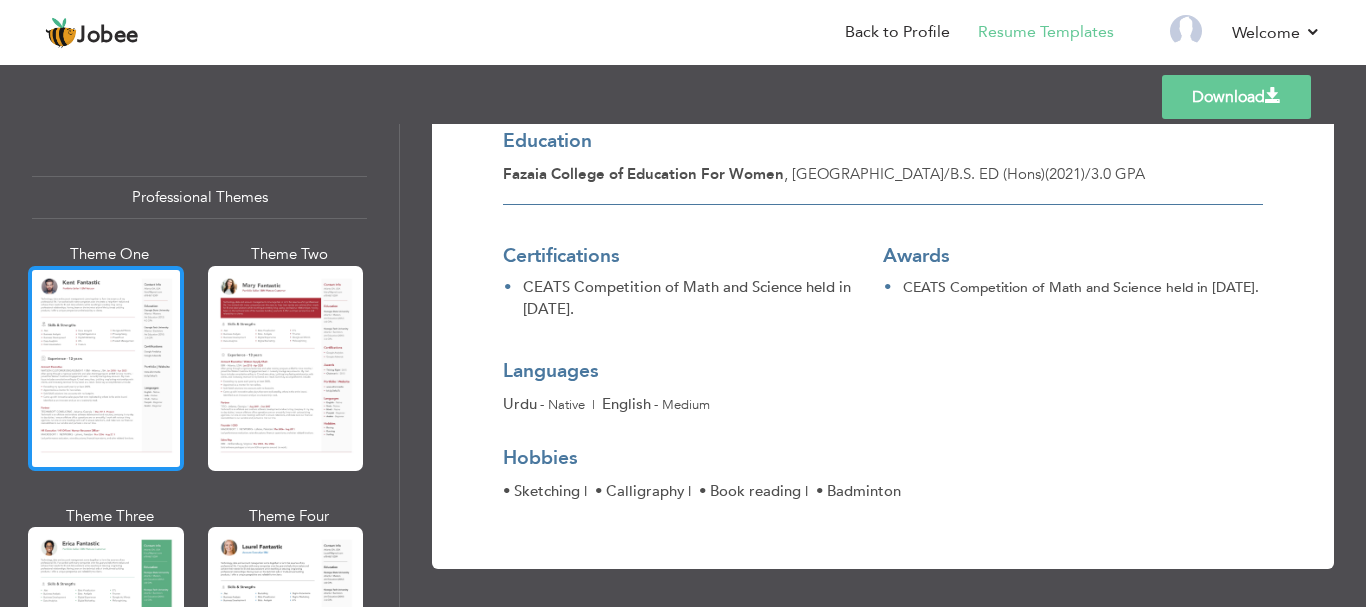 click at bounding box center (106, 368) 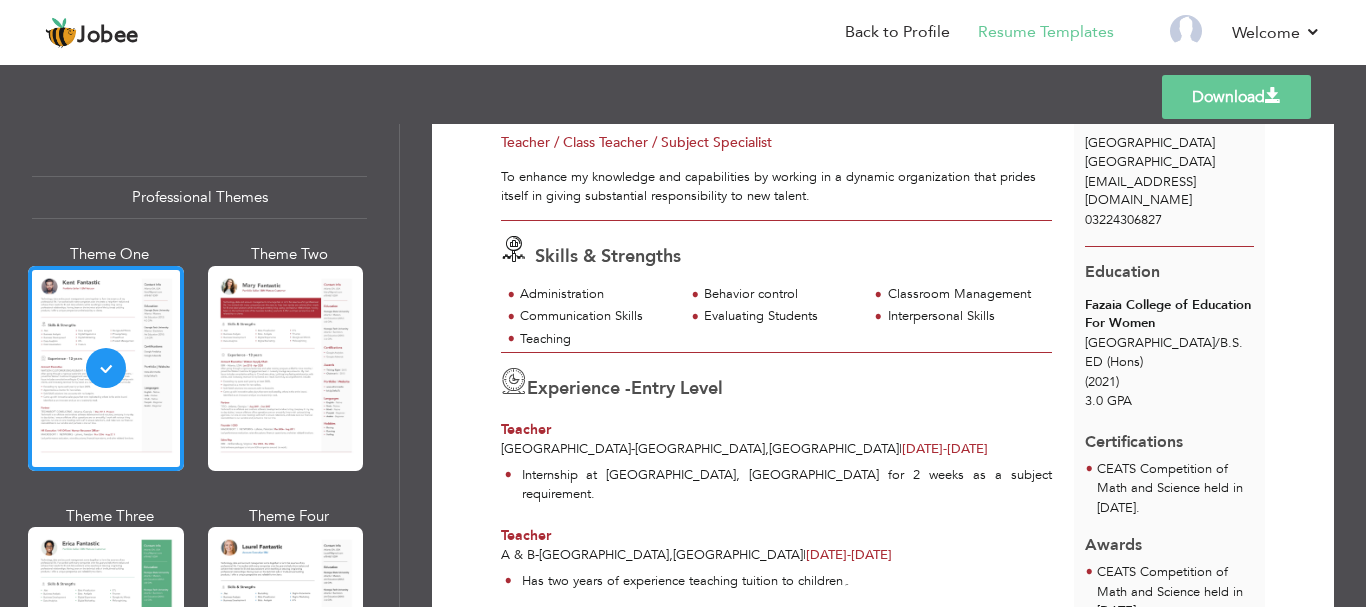 scroll, scrollTop: 81, scrollLeft: 0, axis: vertical 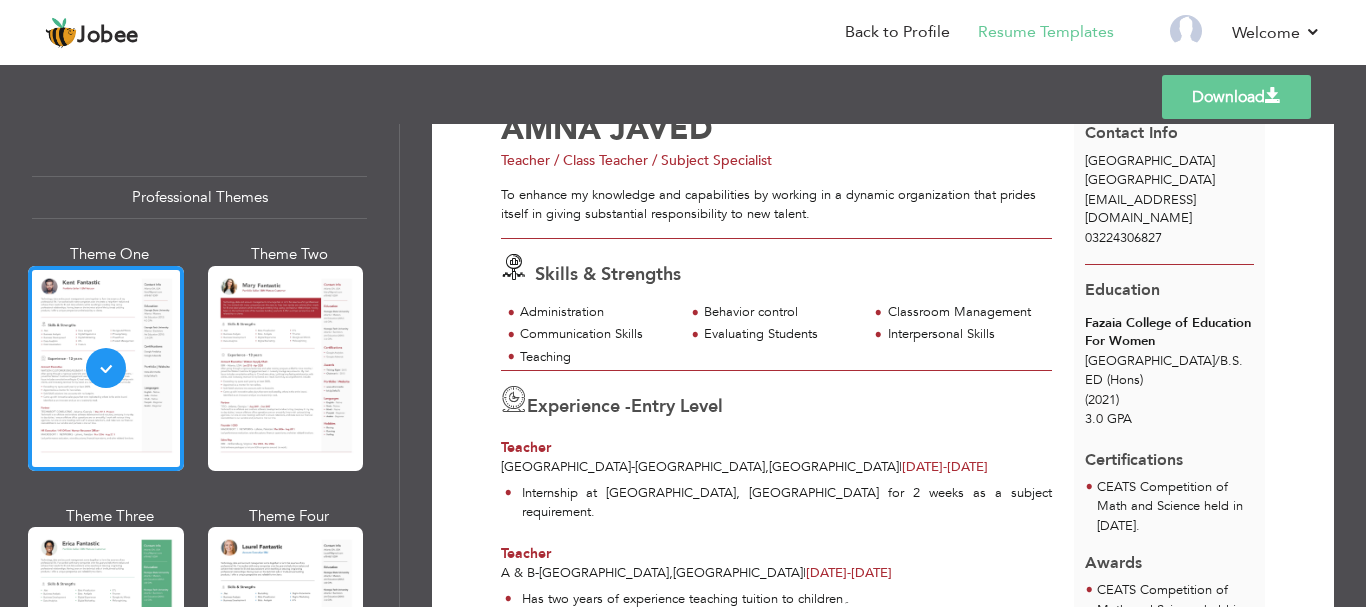 click on "3.0 GPA" at bounding box center [1108, 419] 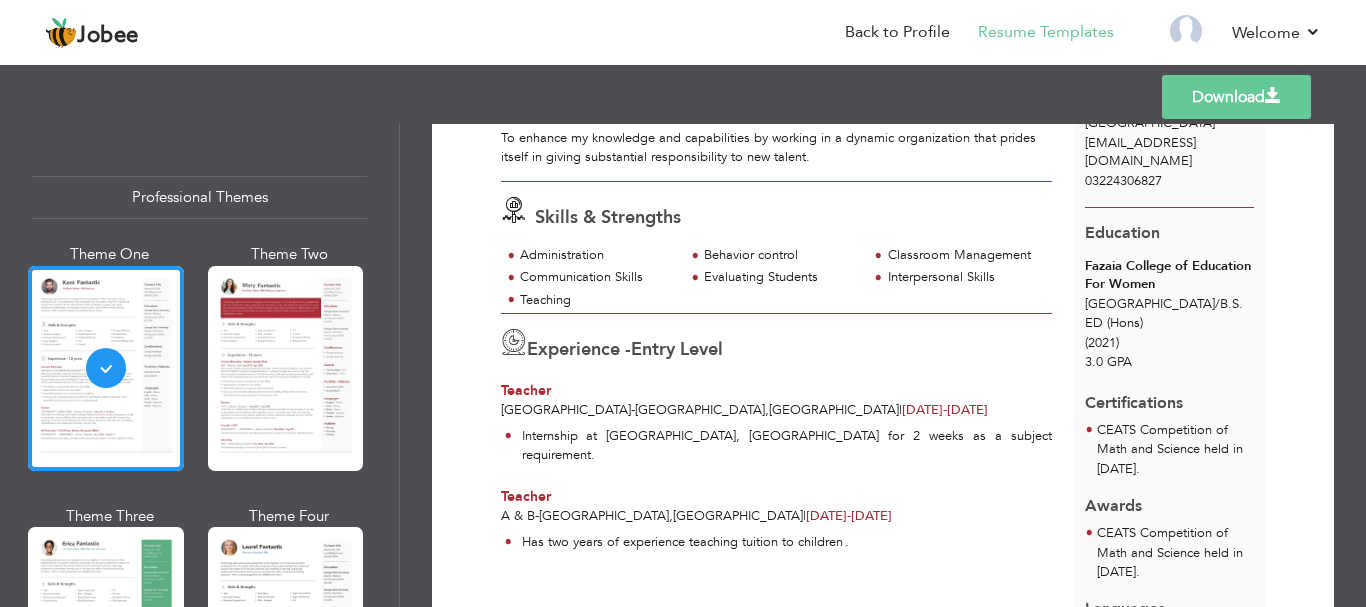 scroll, scrollTop: 149, scrollLeft: 0, axis: vertical 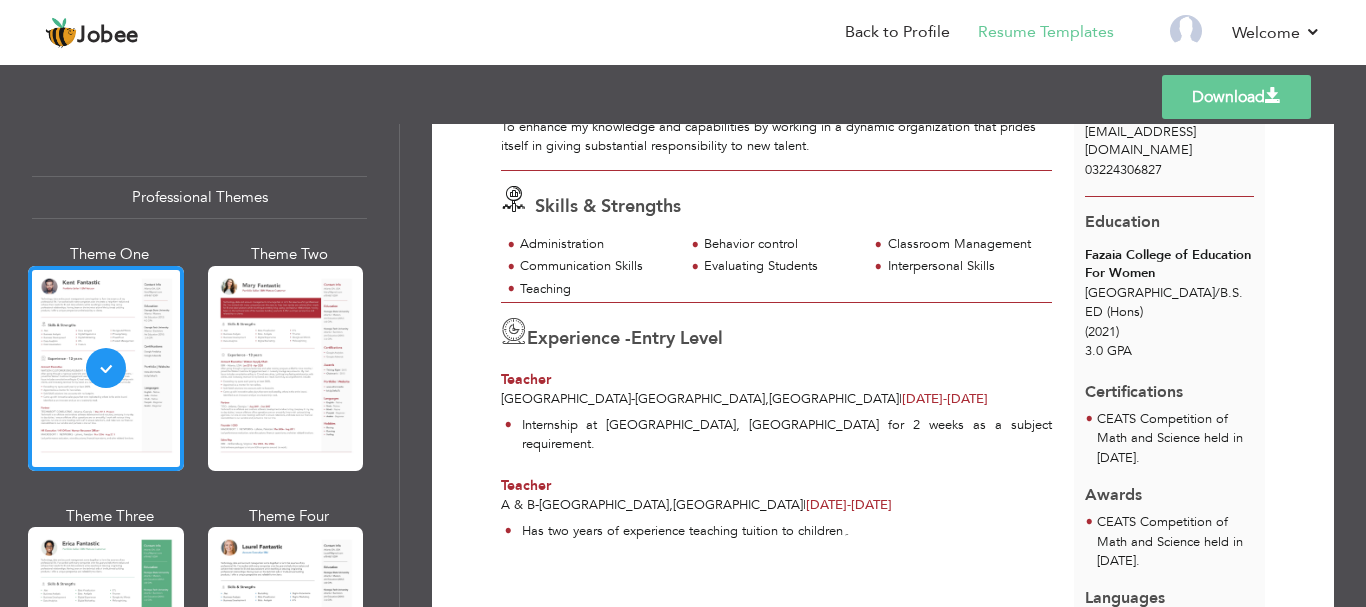 click on "3.0 GPA" at bounding box center [1108, 351] 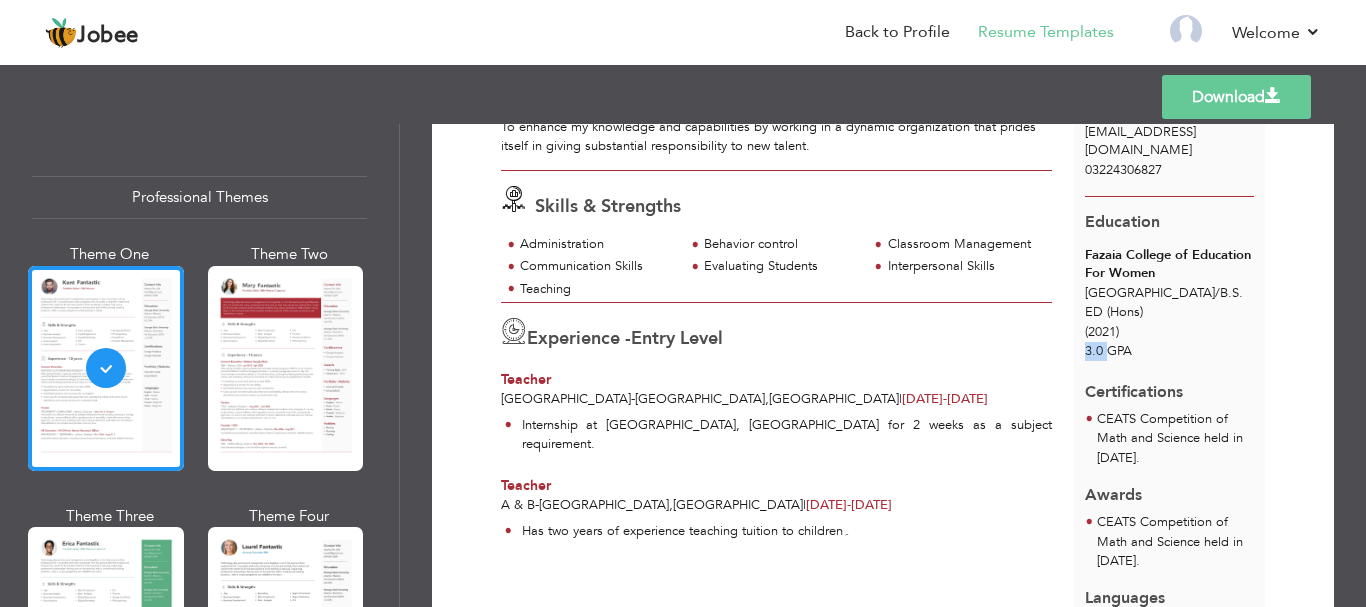 click on "3.0 GPA" at bounding box center (1108, 351) 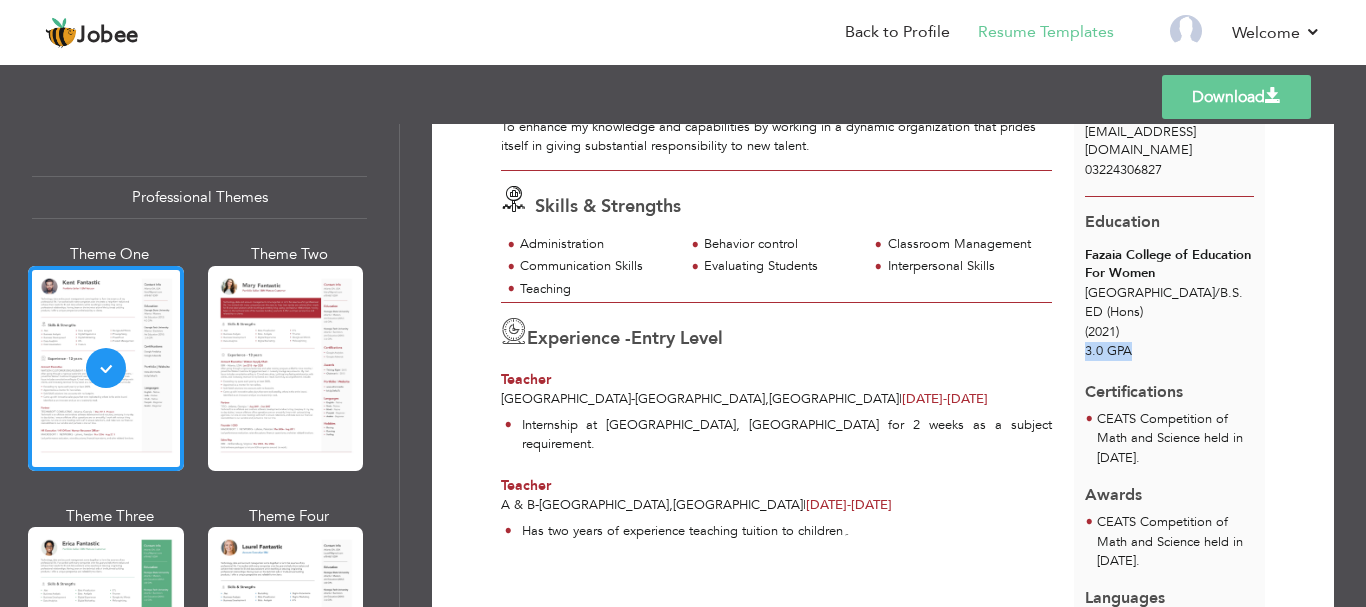 click on "3.0 GPA" at bounding box center [1108, 351] 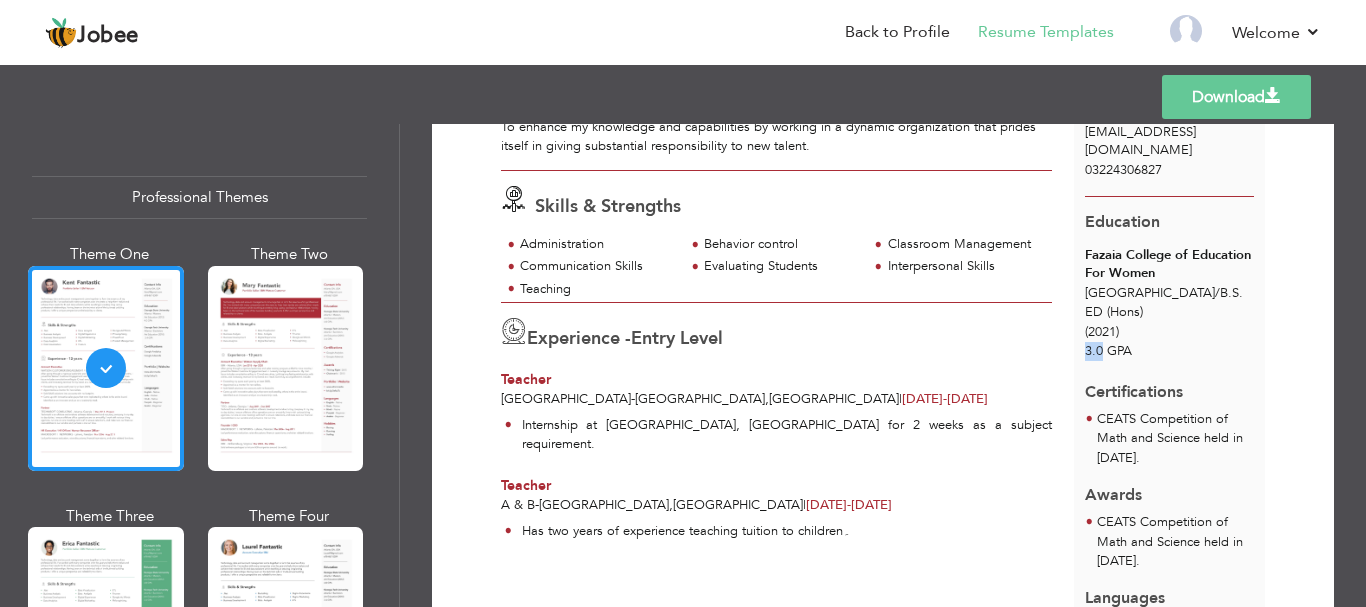 click on "3.0 GPA" at bounding box center (1108, 351) 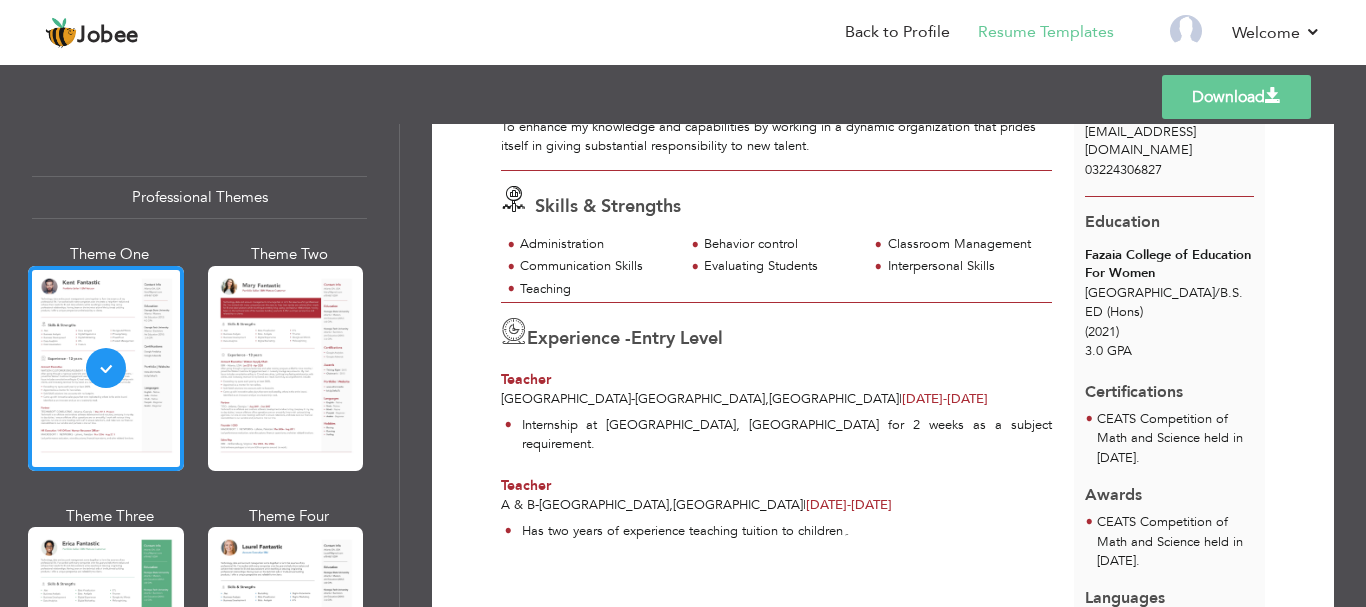 click on "Education
Fazaia College of Education For Women
Lahore
/
B.S. ED (Hons)
(2021)
3.0 GPA" at bounding box center (1169, 281) 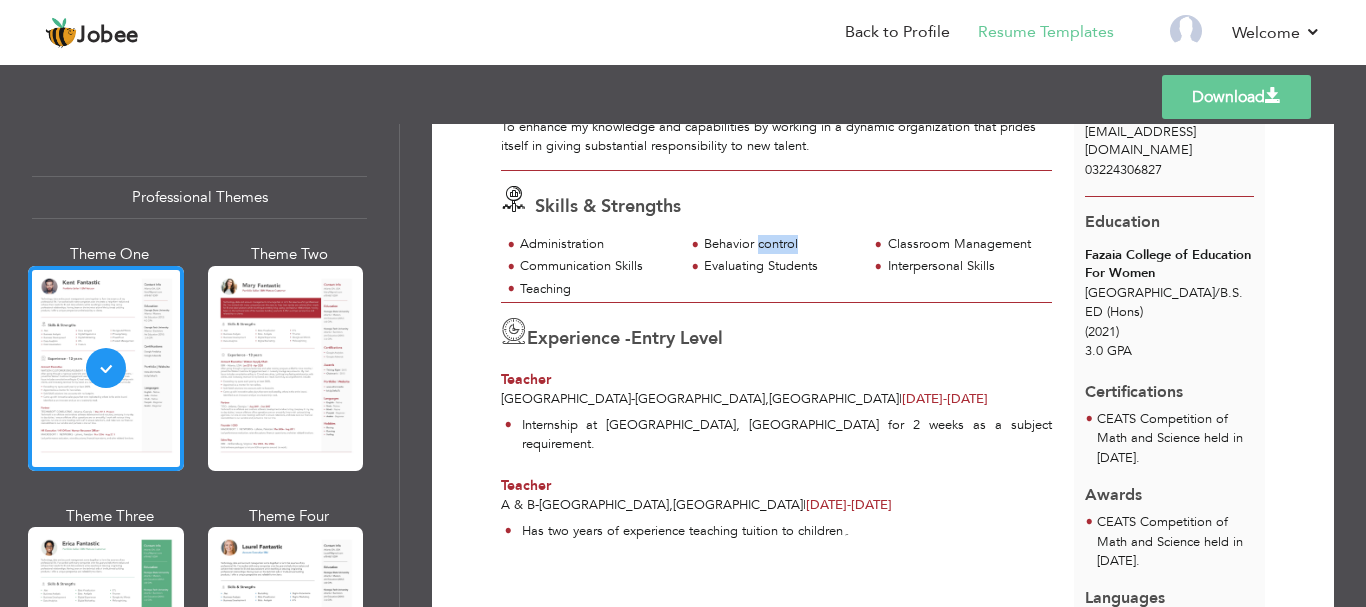 click on "Behavior control" at bounding box center (780, 244) 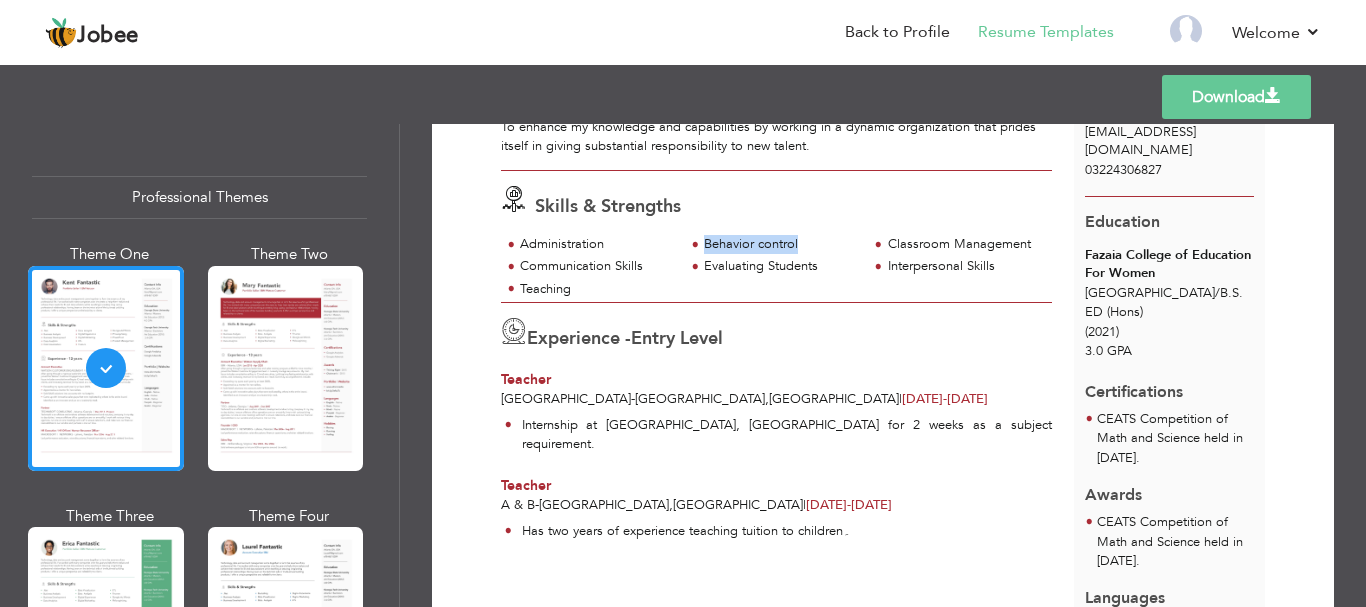 click on "Behavior control" at bounding box center (780, 244) 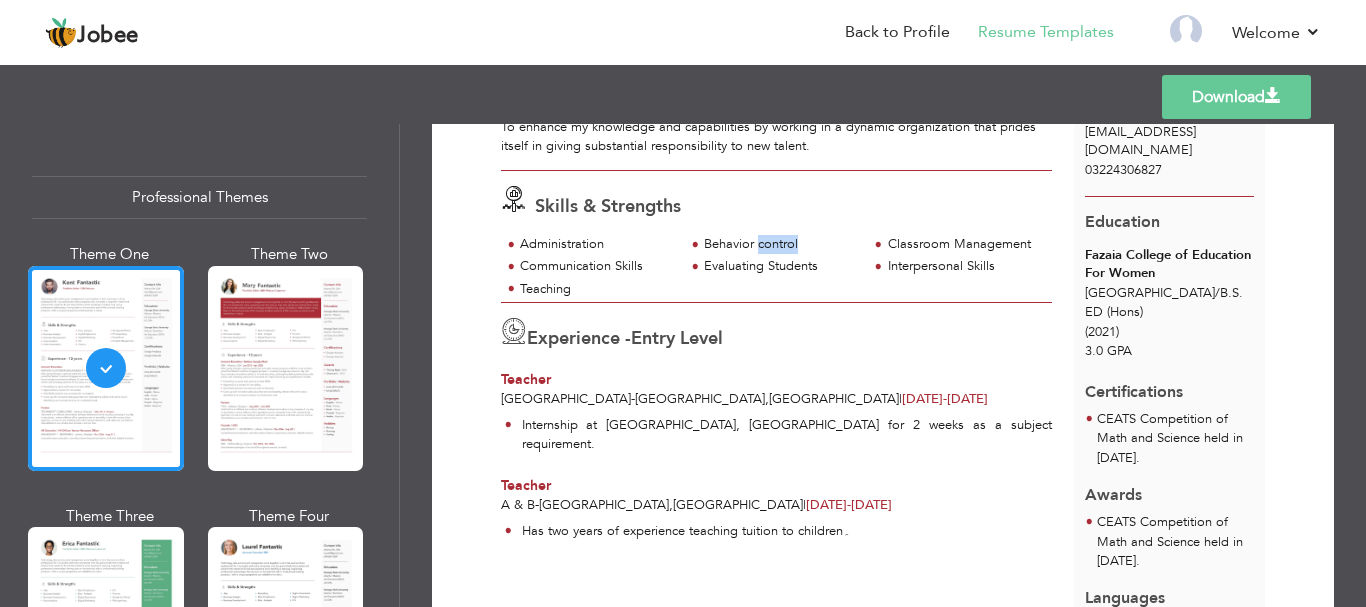 click on "Behavior control" at bounding box center [780, 244] 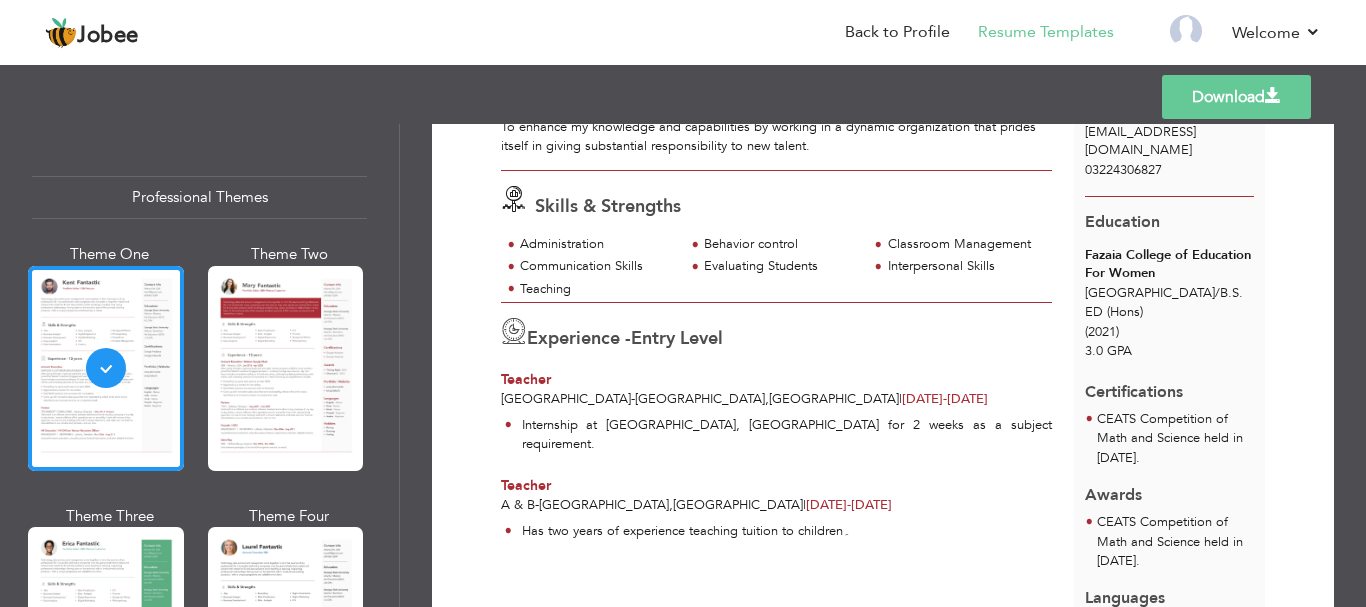 click on "Teacher" at bounding box center (776, 380) 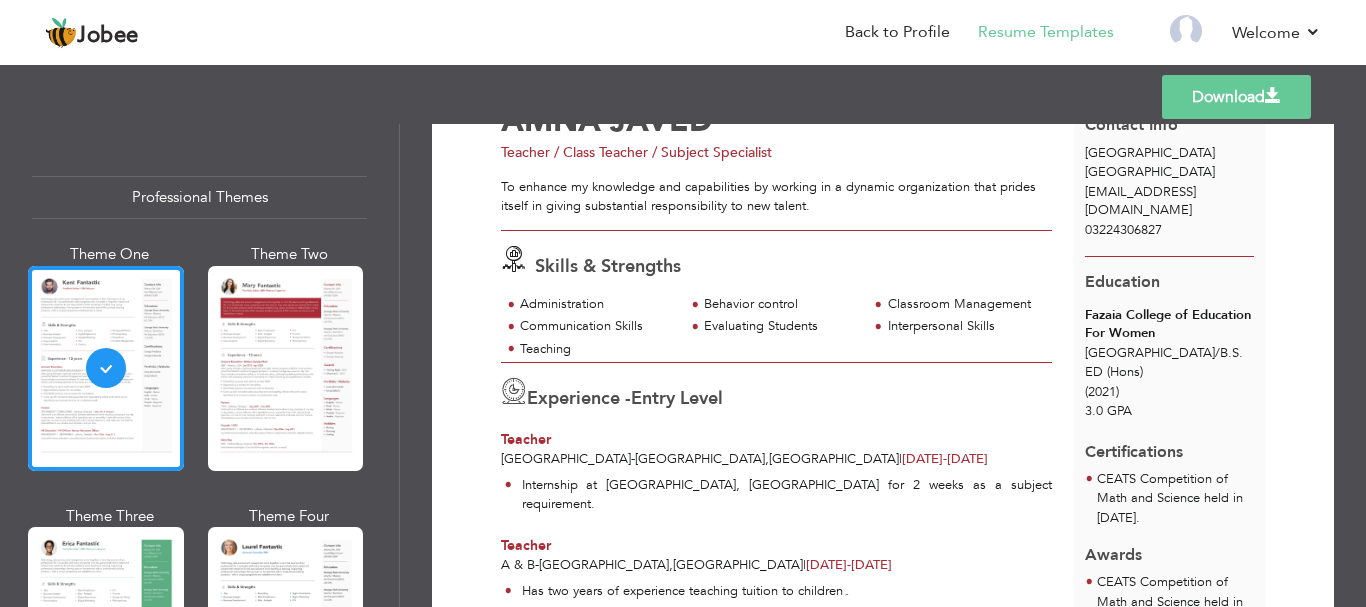 scroll, scrollTop: 93, scrollLeft: 0, axis: vertical 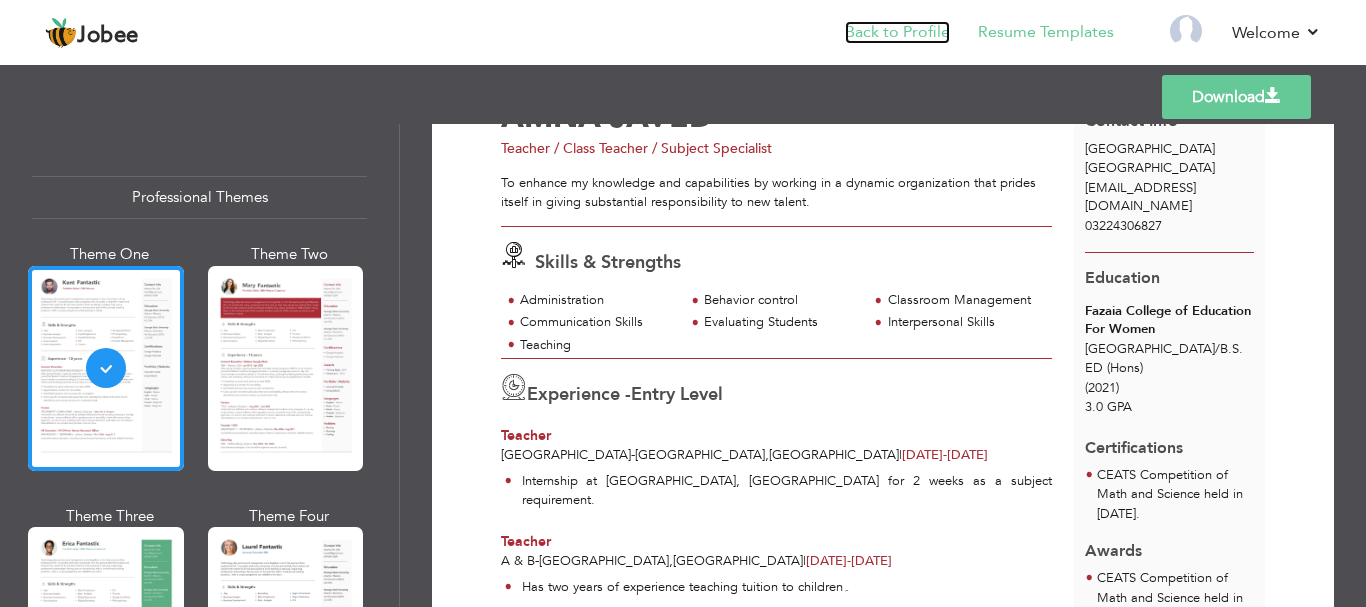 click on "Back to Profile" at bounding box center (897, 32) 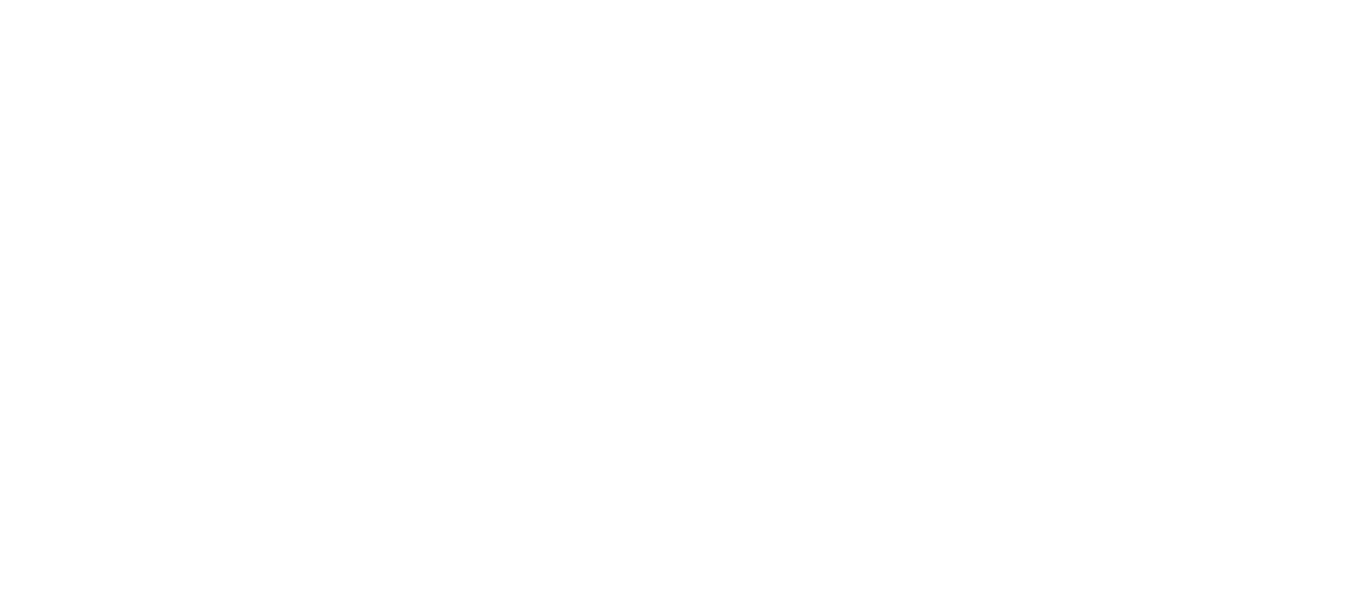 scroll, scrollTop: 0, scrollLeft: 0, axis: both 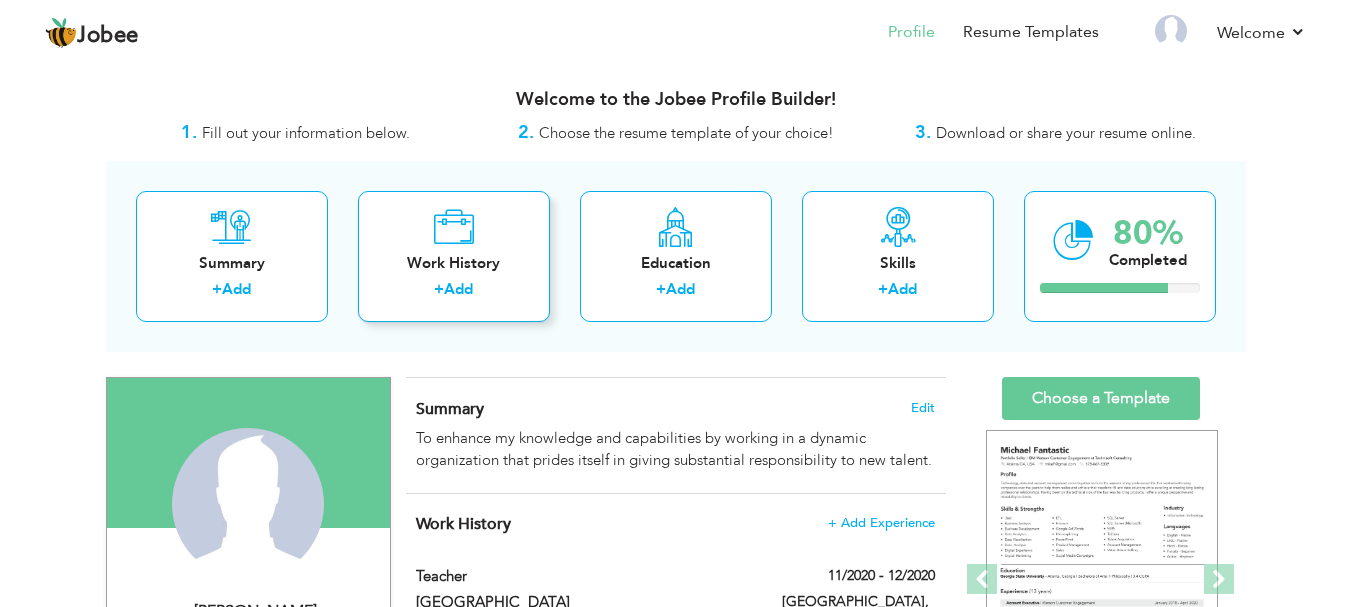 click on "+  Add" at bounding box center [454, 292] 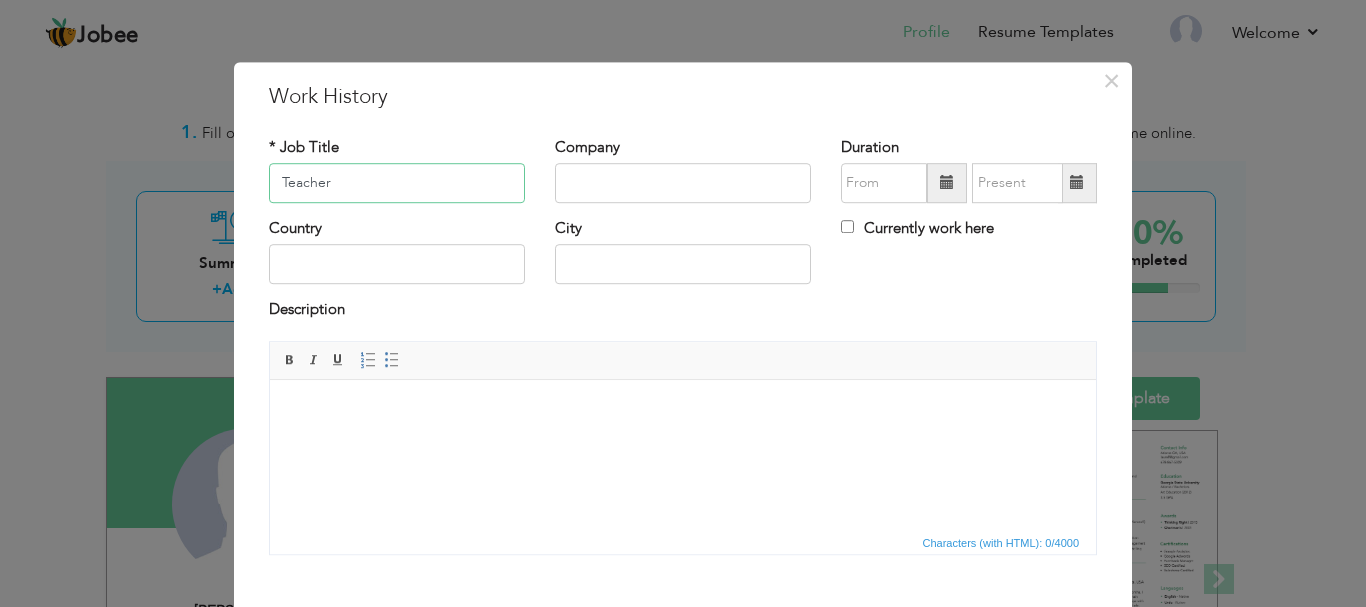 type on "Teacher" 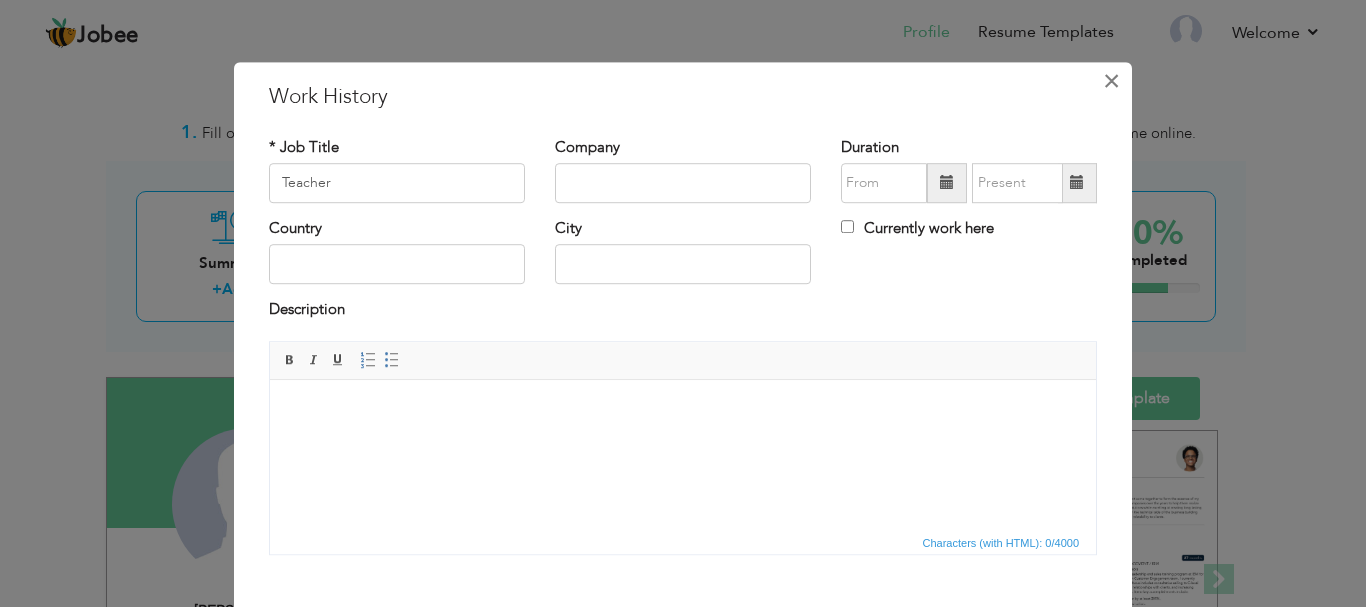 click on "×" at bounding box center [1111, 81] 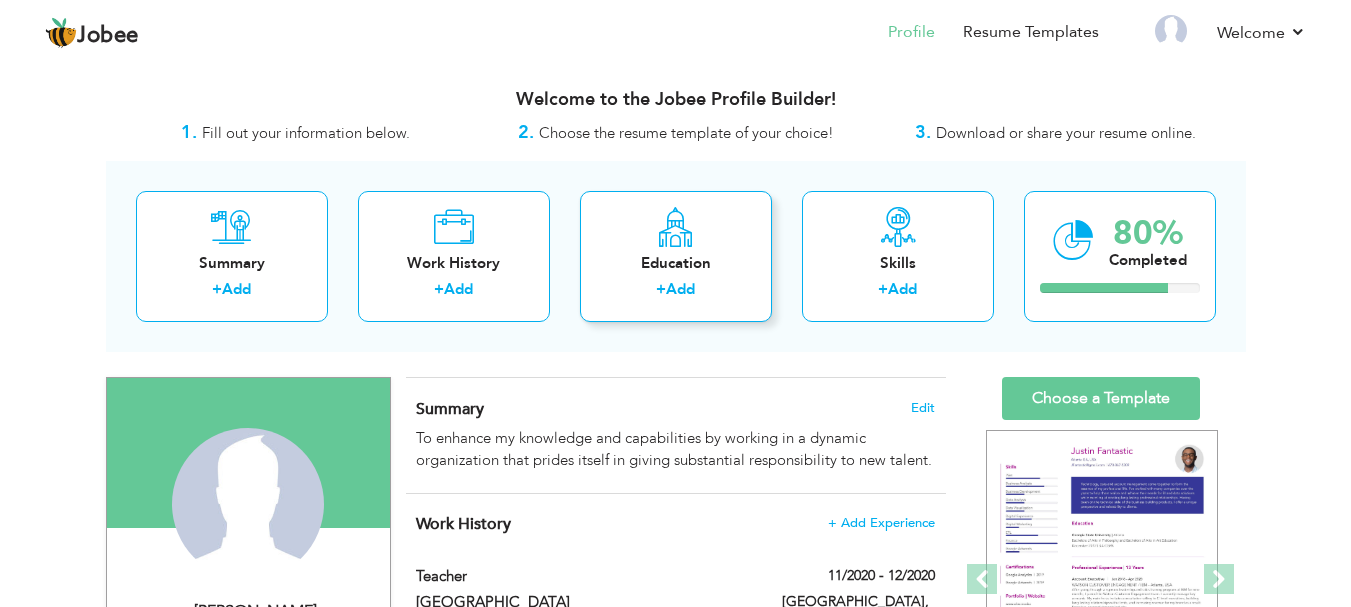 click on "+  Add" at bounding box center (676, 292) 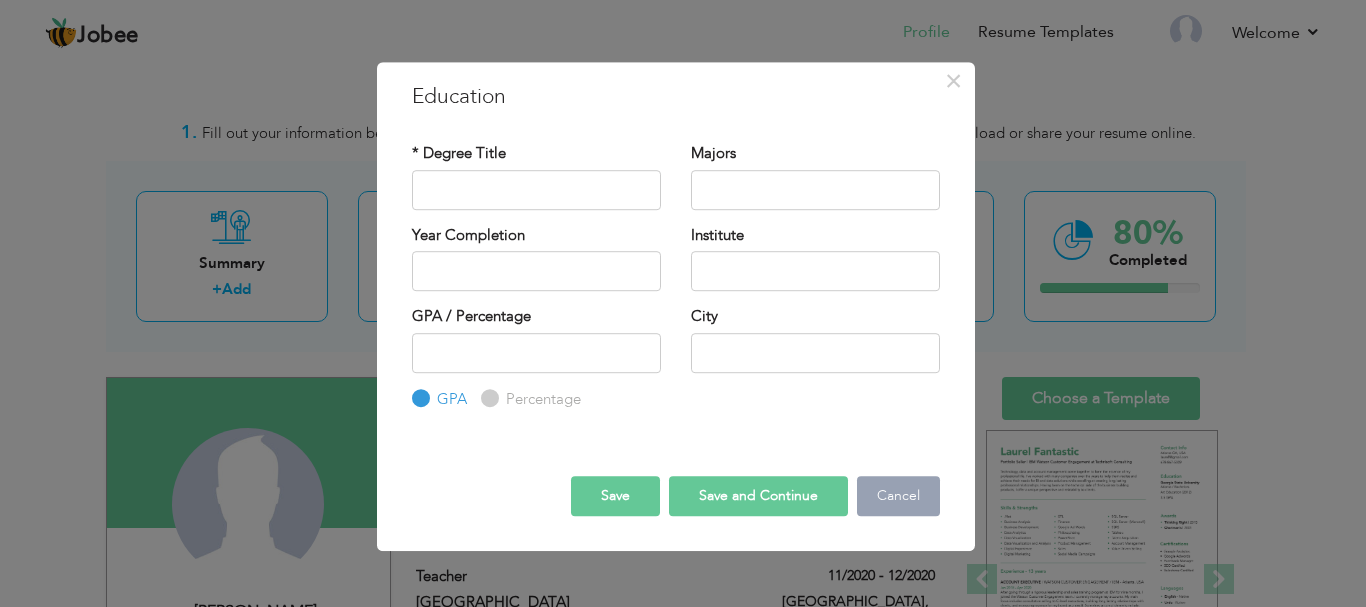 click on "Cancel" at bounding box center [898, 496] 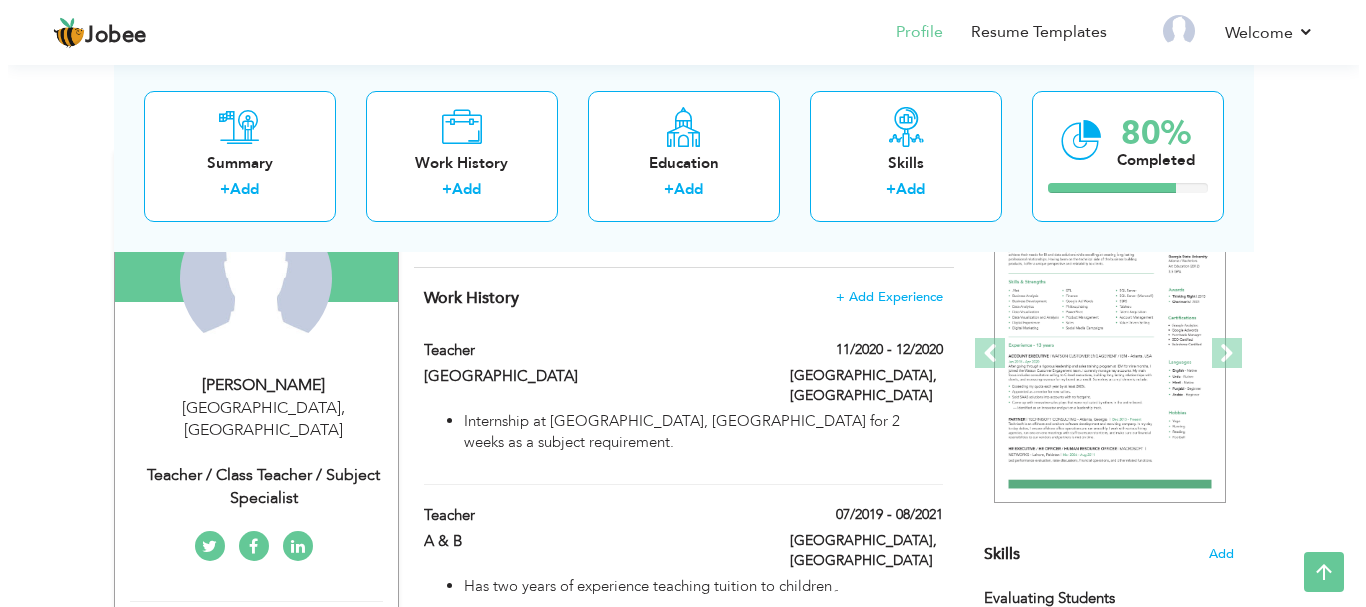 scroll, scrollTop: 230, scrollLeft: 0, axis: vertical 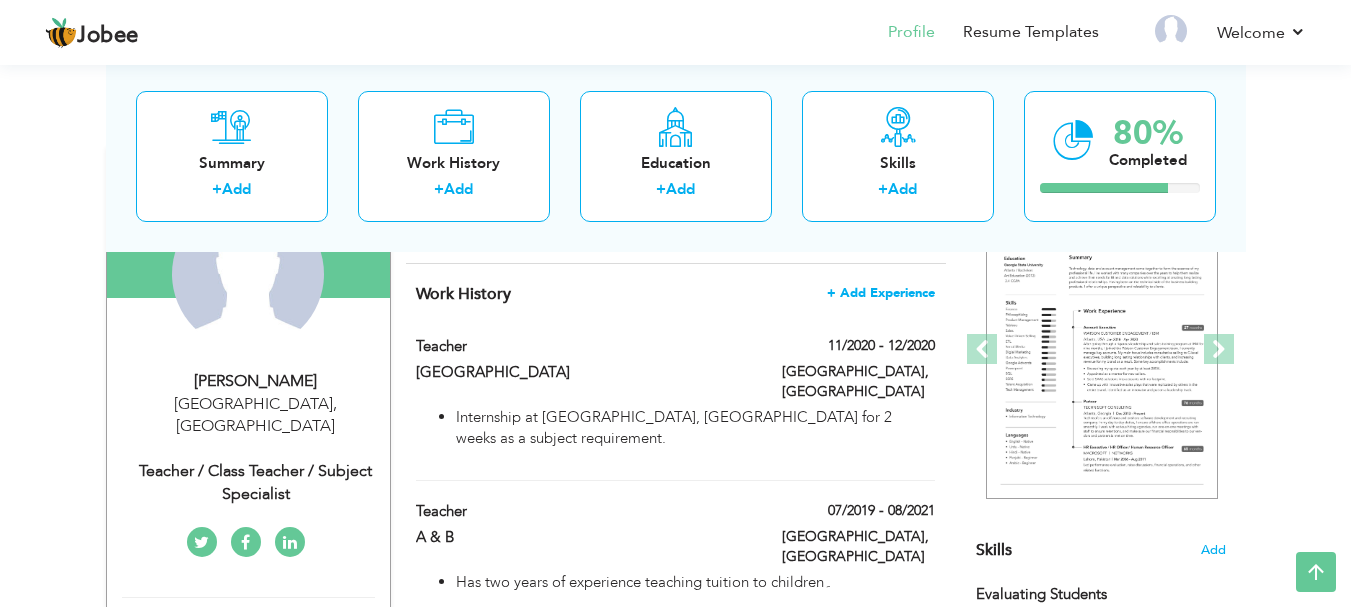 click on "+ Add Experience" at bounding box center [881, 293] 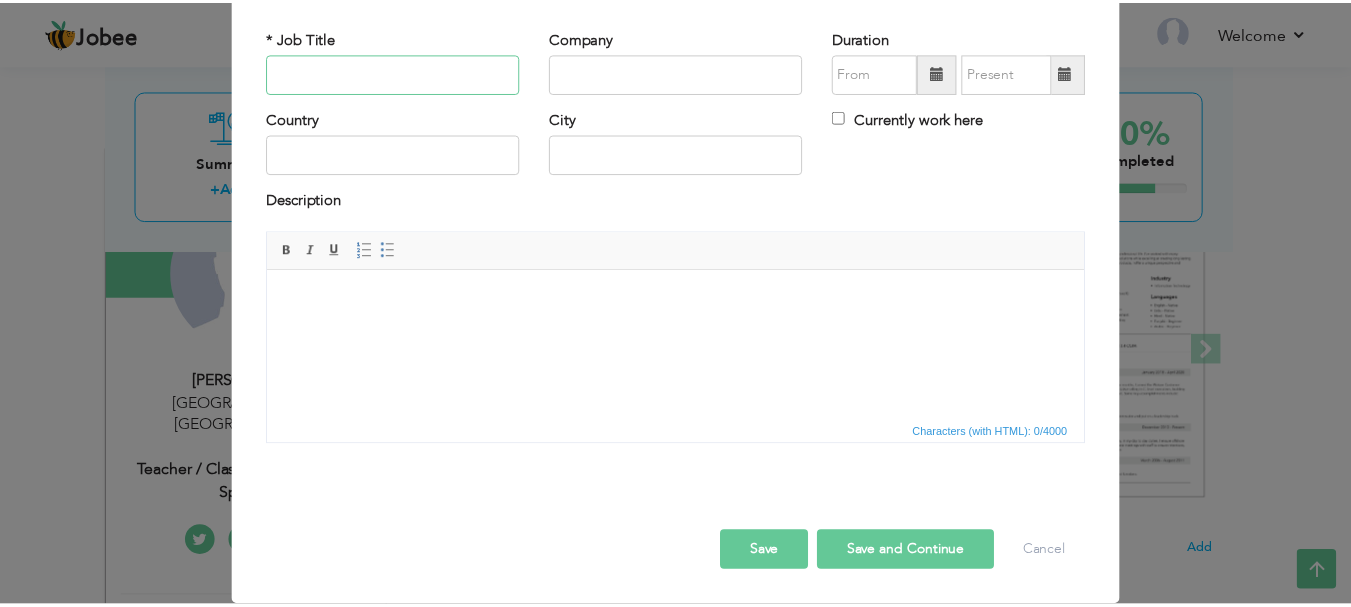scroll, scrollTop: 0, scrollLeft: 0, axis: both 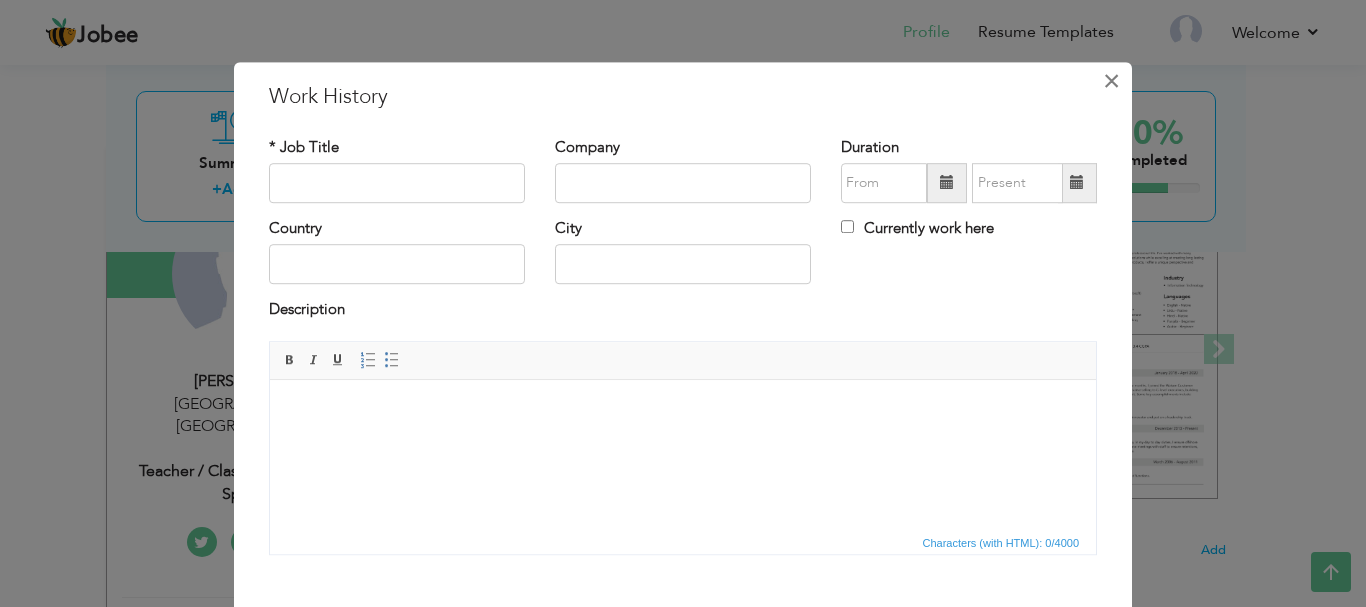 click on "×" at bounding box center (1111, 81) 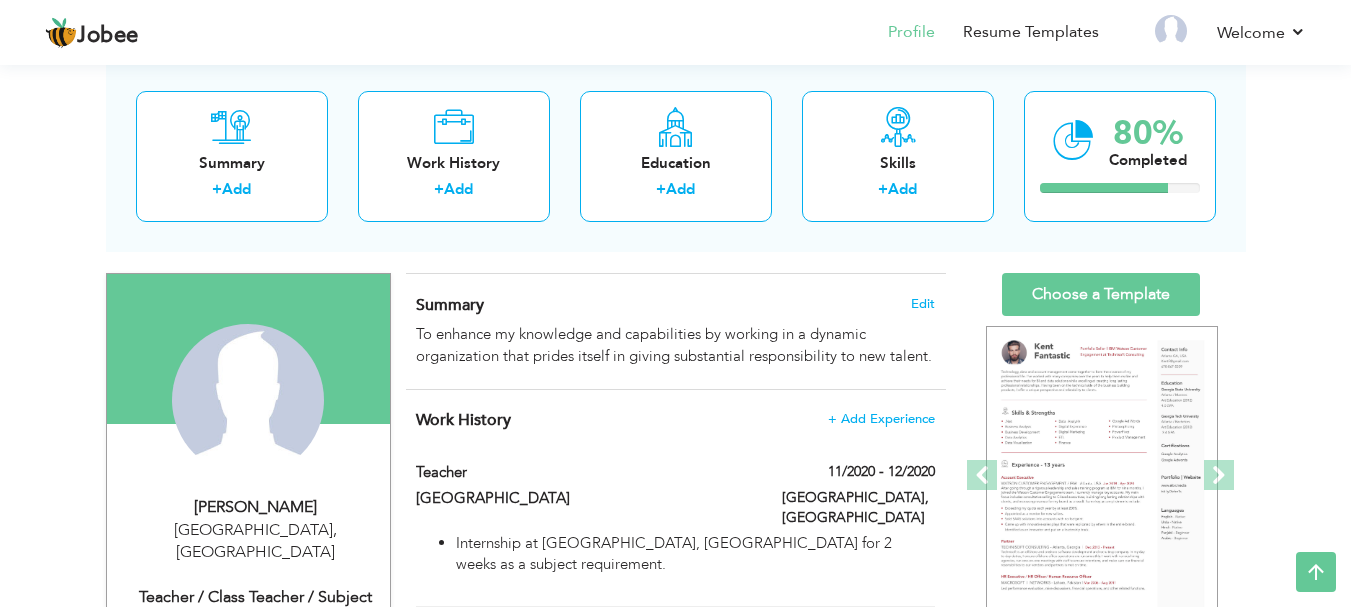 scroll, scrollTop: 102, scrollLeft: 0, axis: vertical 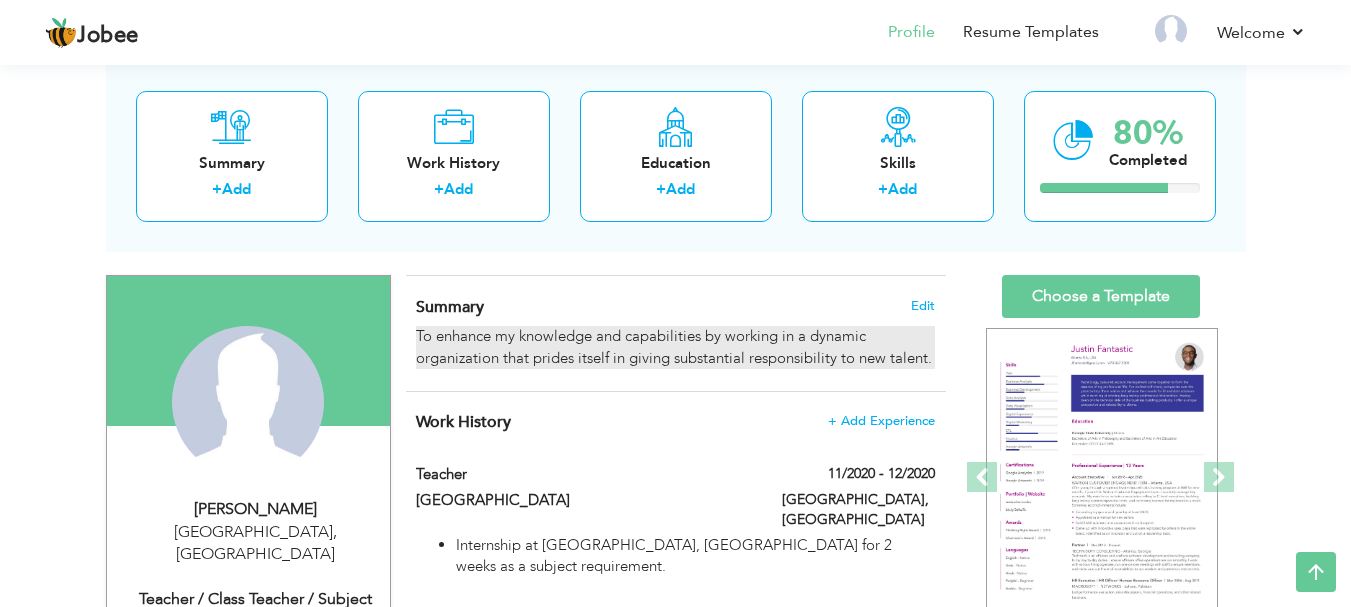 drag, startPoint x: 788, startPoint y: 353, endPoint x: 738, endPoint y: 364, distance: 51.1957 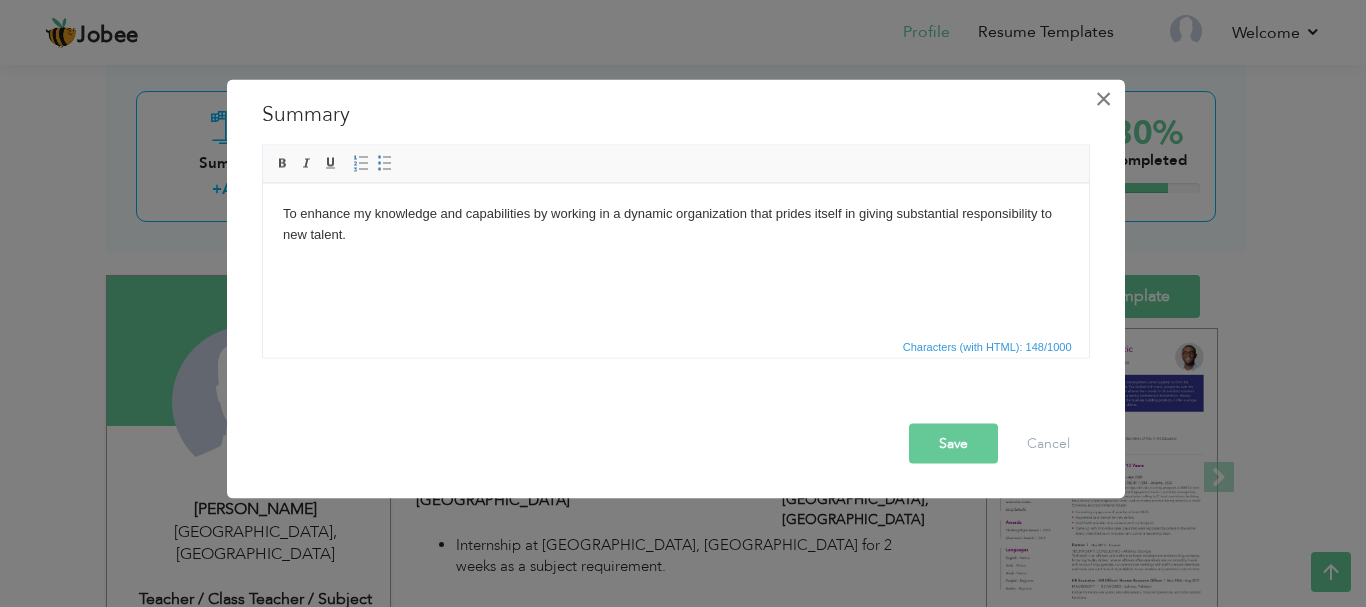 click on "×" at bounding box center (1103, 98) 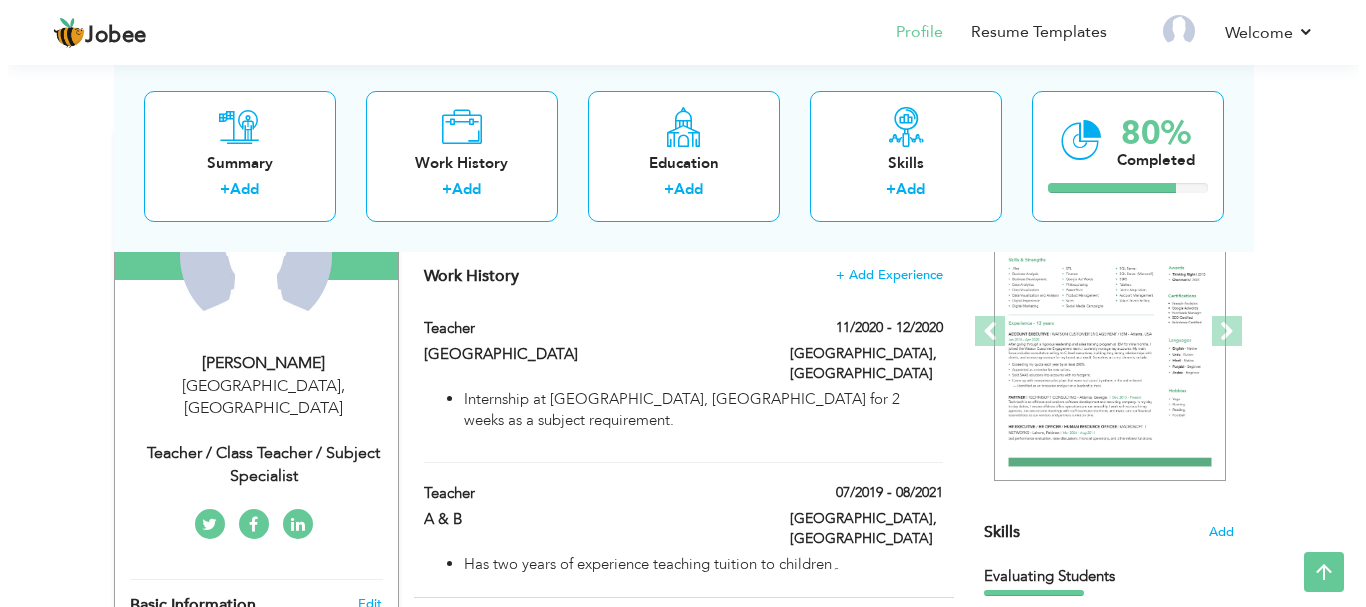 scroll, scrollTop: 249, scrollLeft: 0, axis: vertical 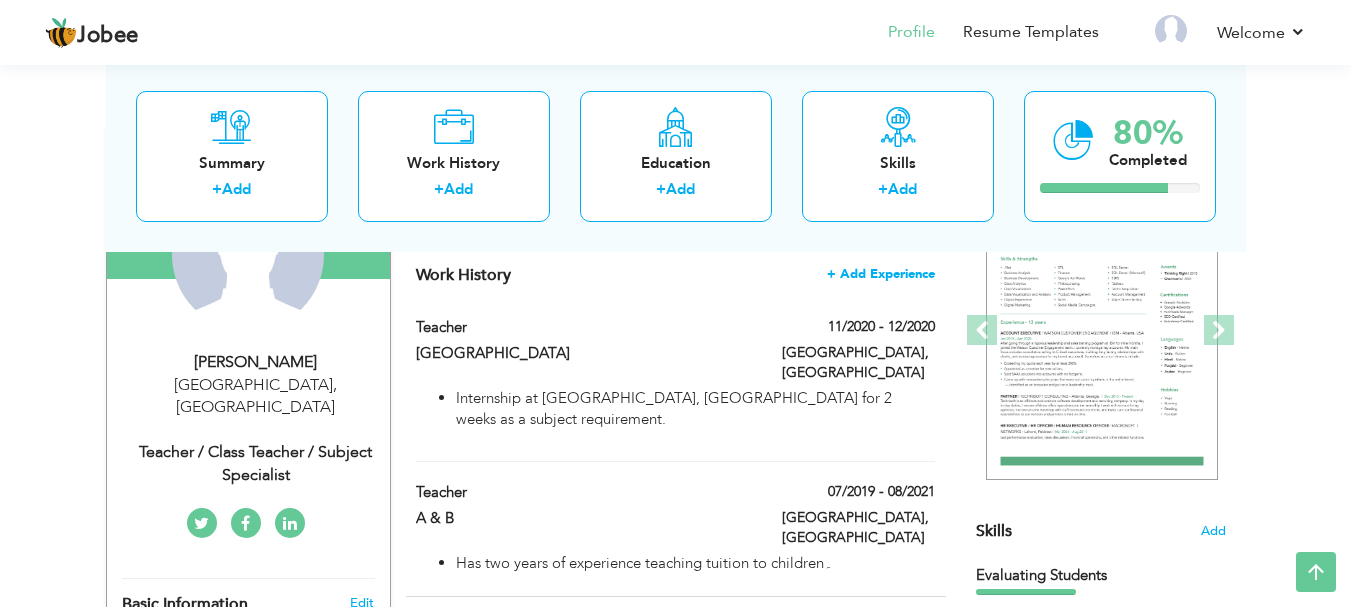 click on "+ Add Experience" at bounding box center [881, 274] 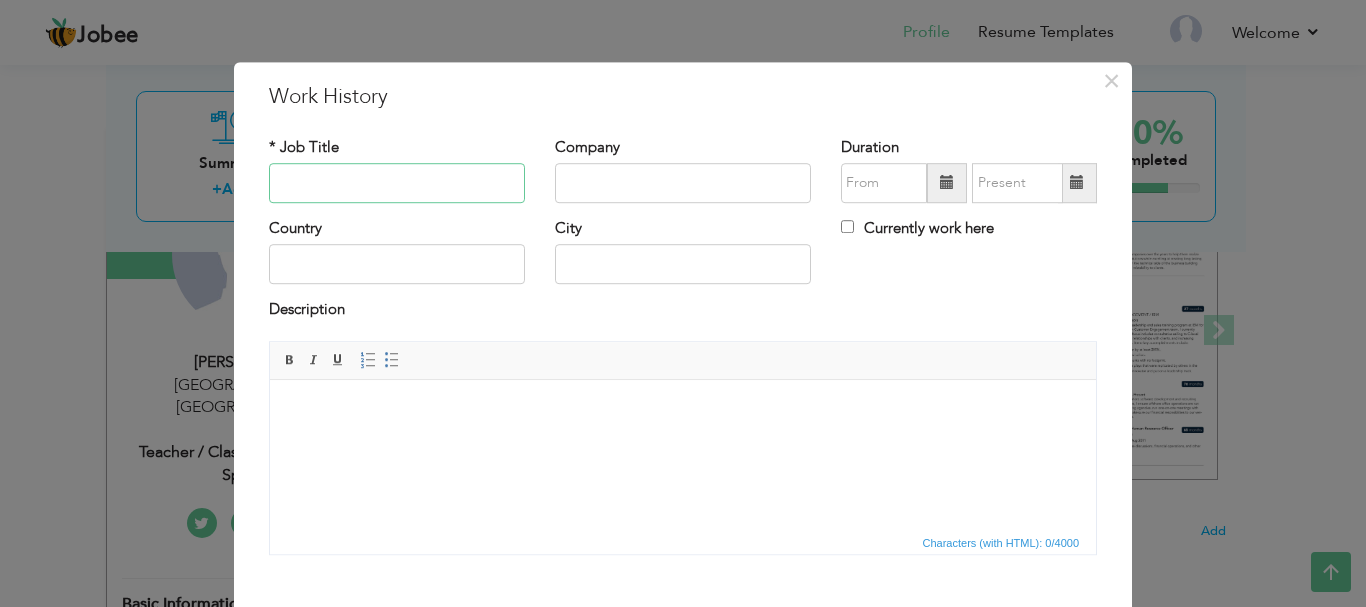click at bounding box center [397, 183] 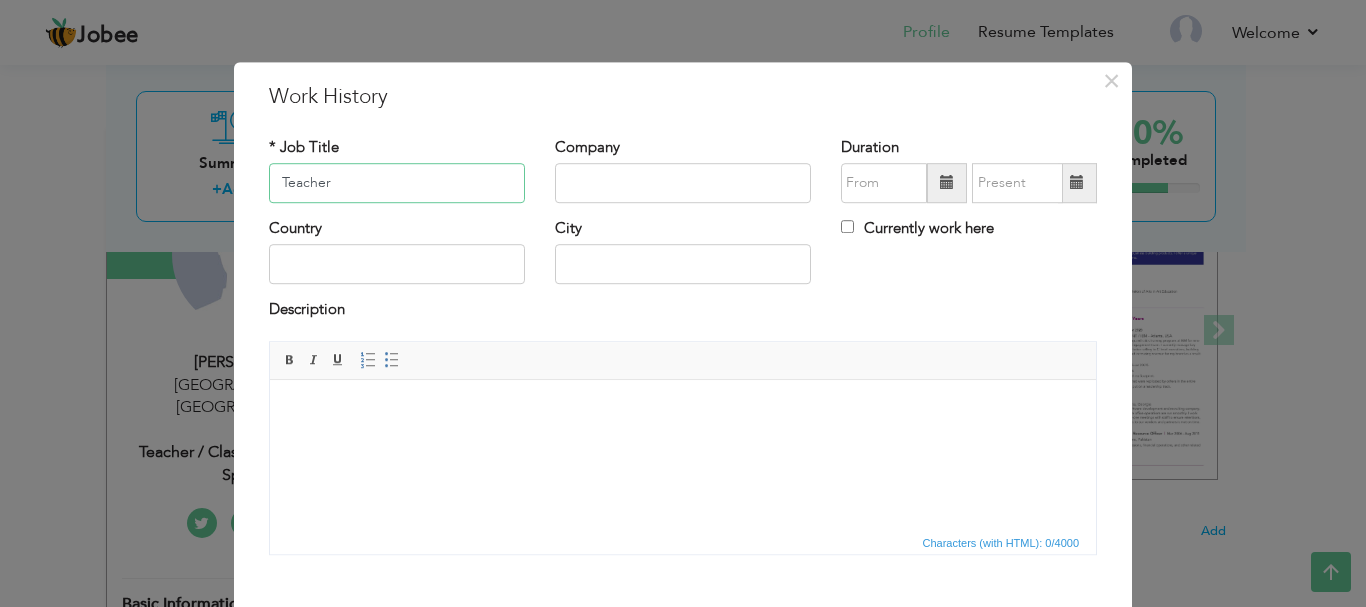 type on "Teacher" 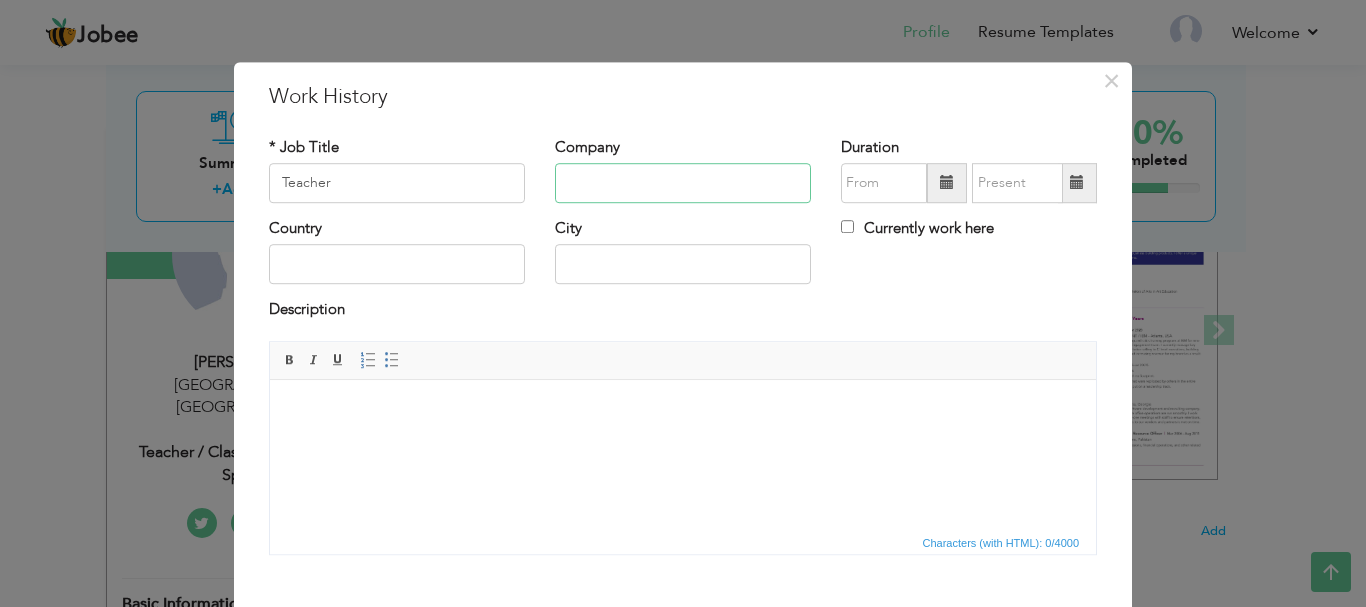 click at bounding box center [683, 183] 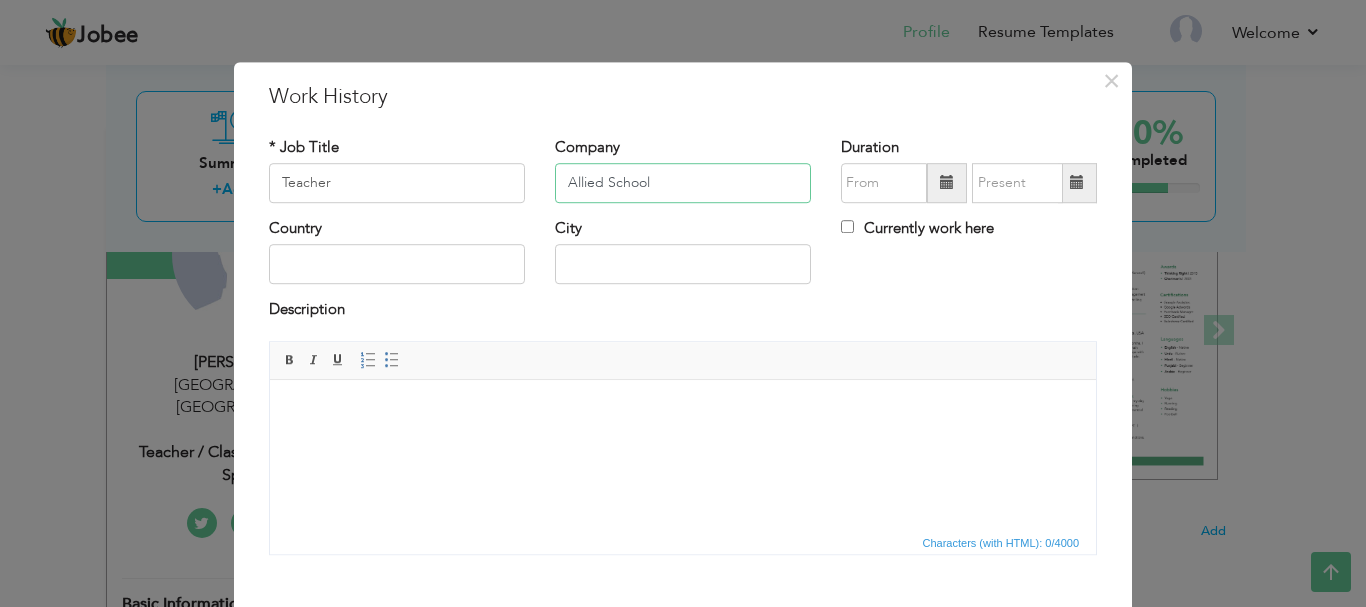 type on "Allied School" 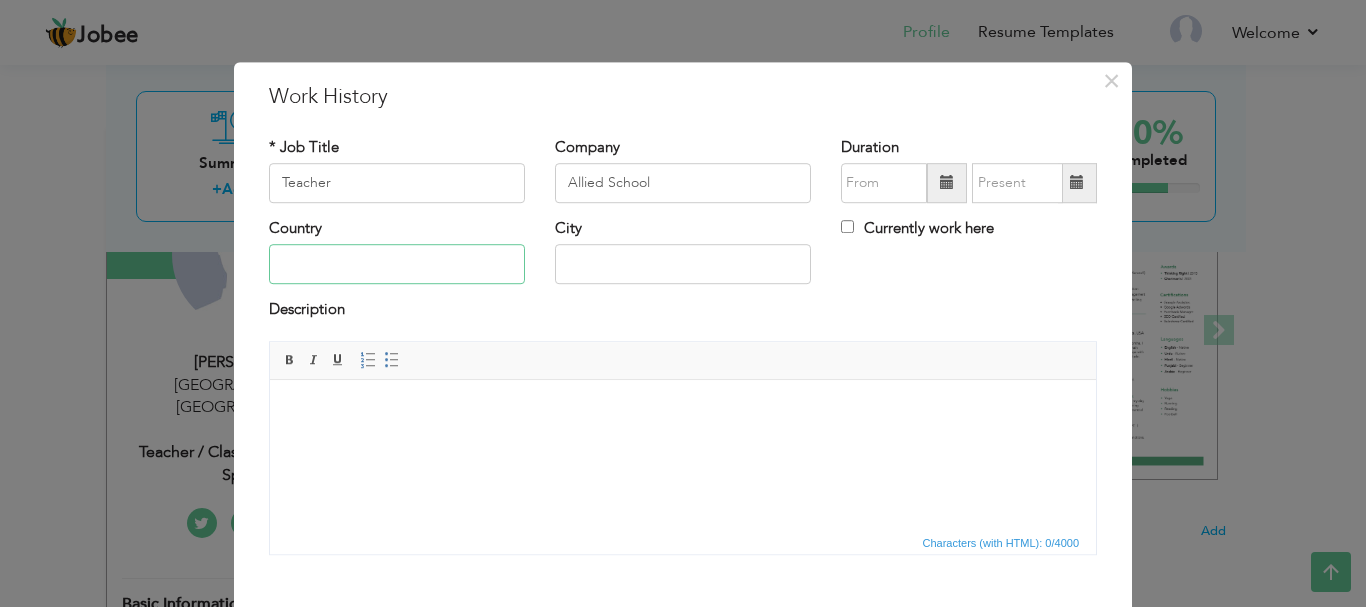 click at bounding box center (397, 265) 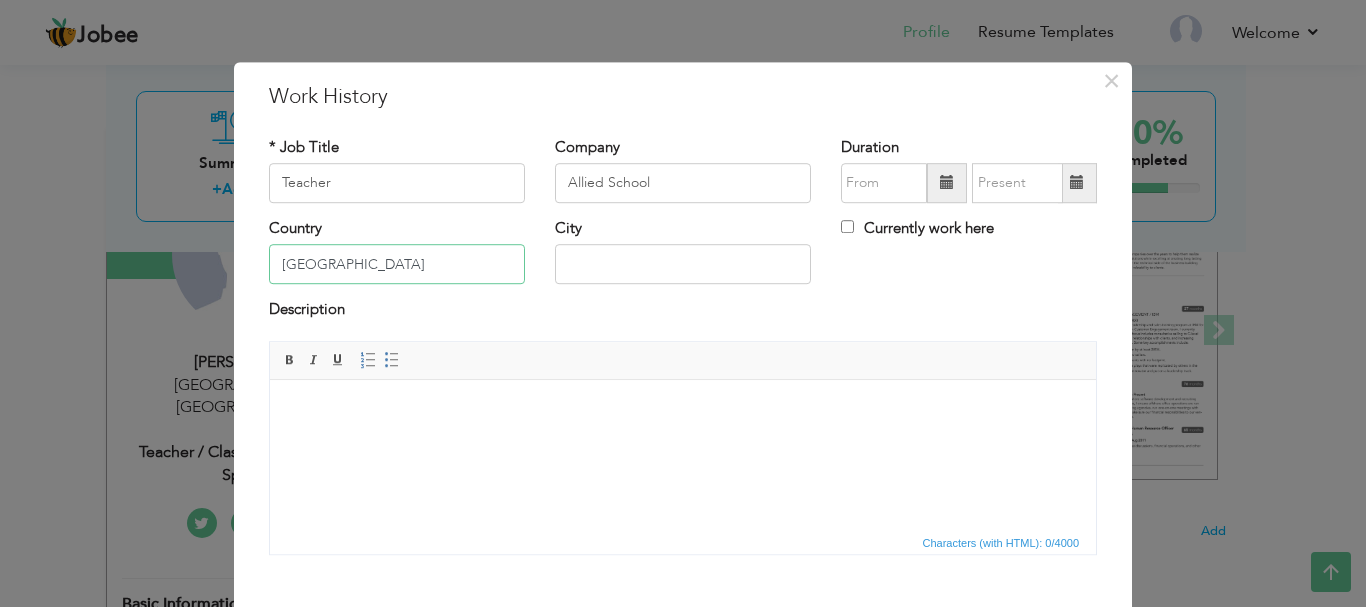 type on "[GEOGRAPHIC_DATA]" 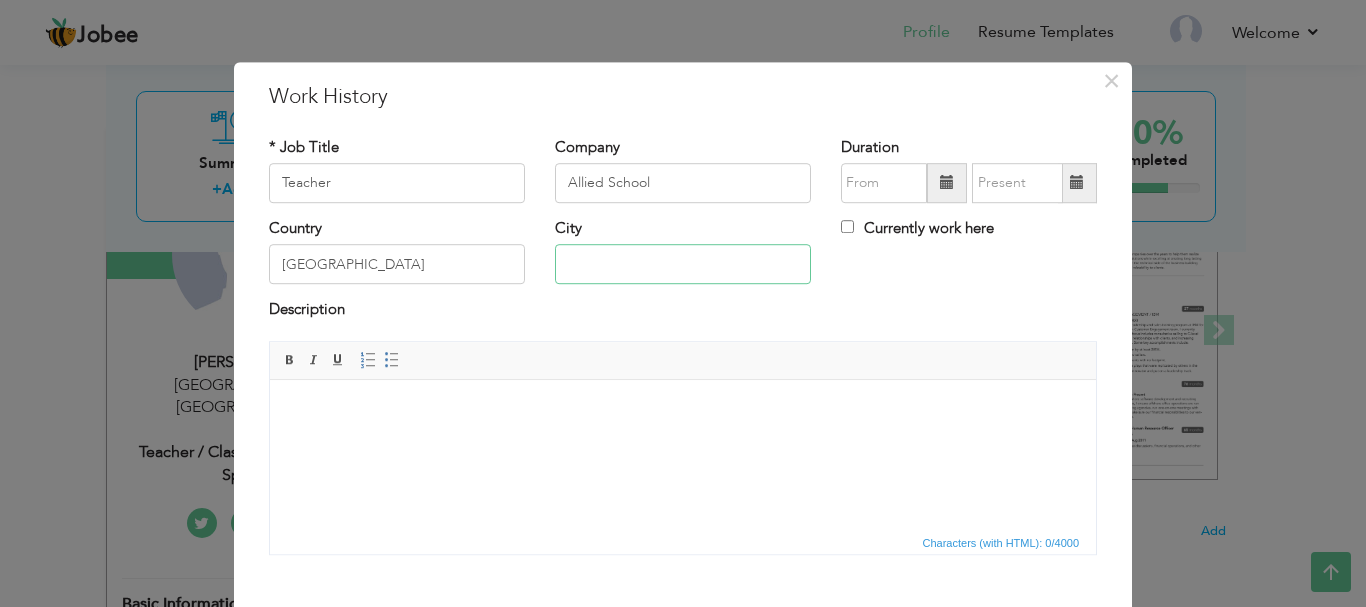 click at bounding box center [683, 265] 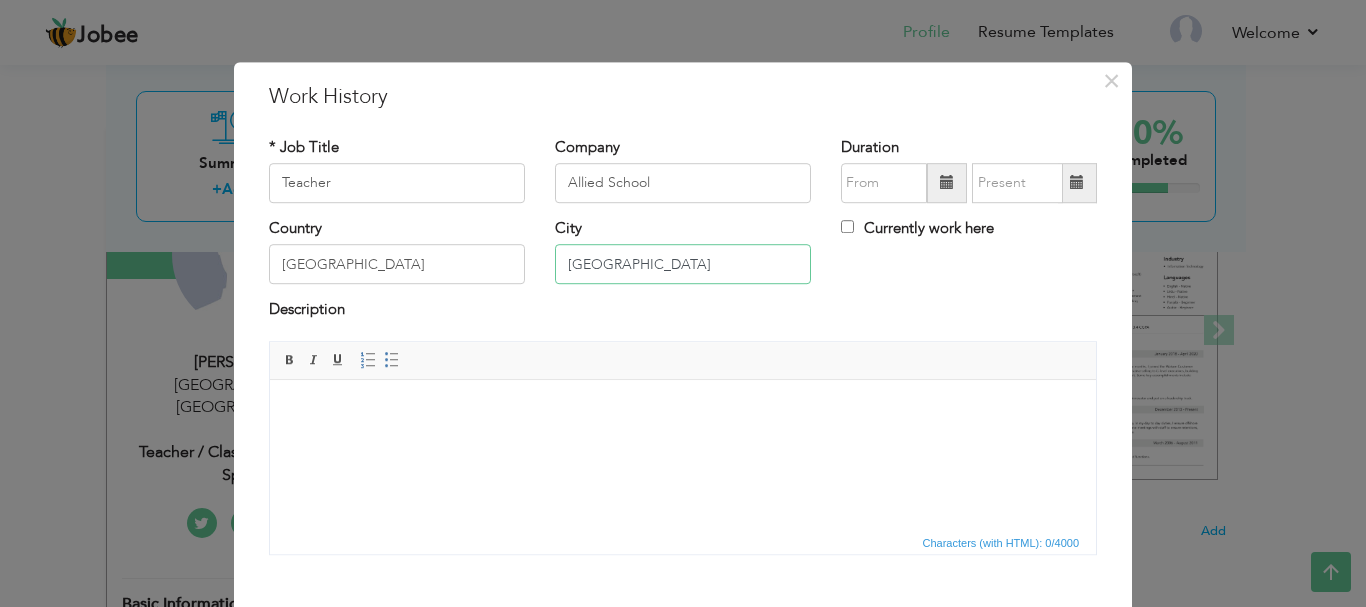 type on "[GEOGRAPHIC_DATA]" 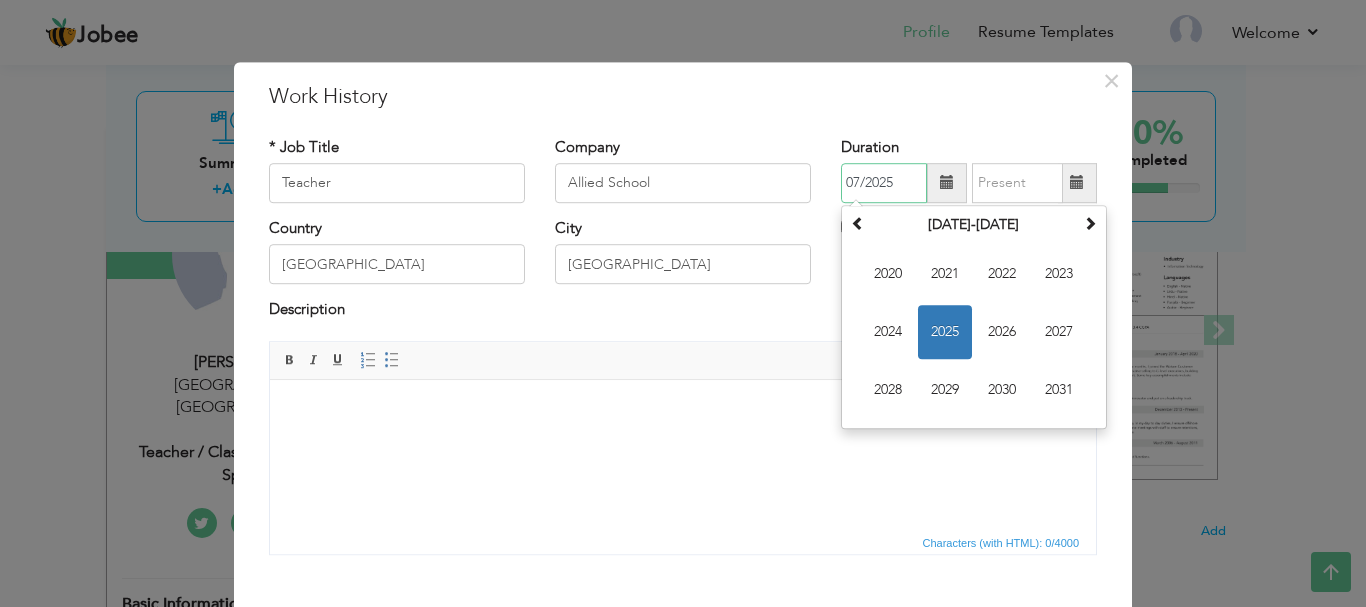 click on "07/2025" at bounding box center (884, 183) 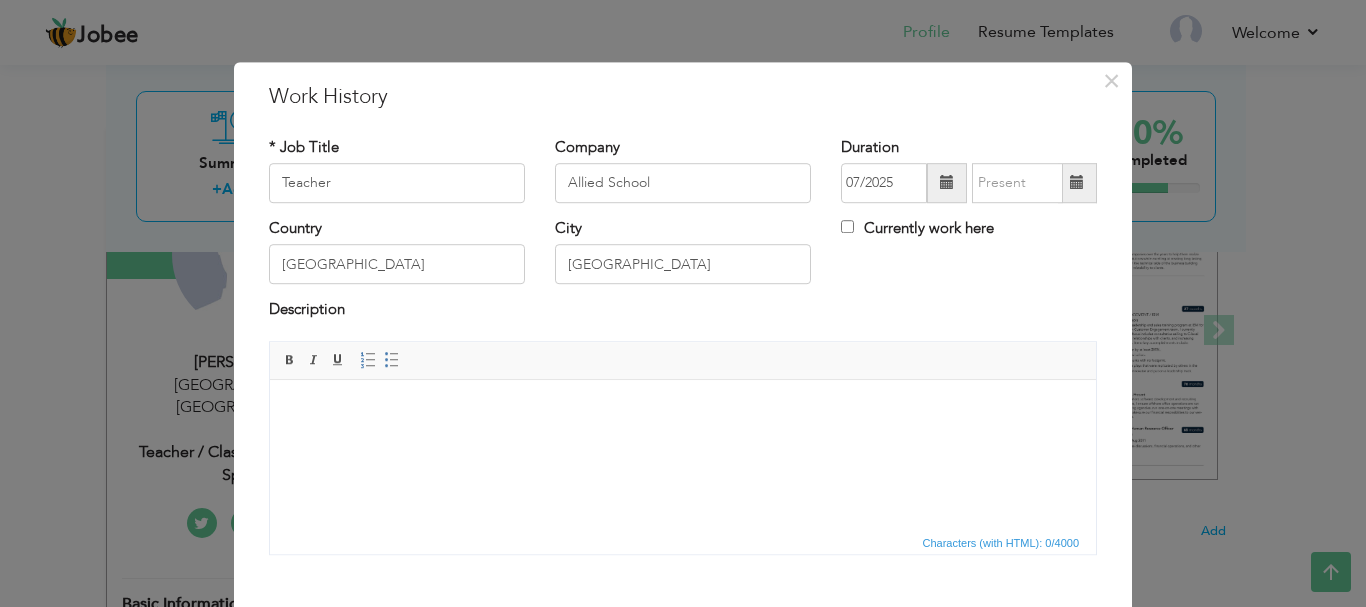 click at bounding box center [683, 409] 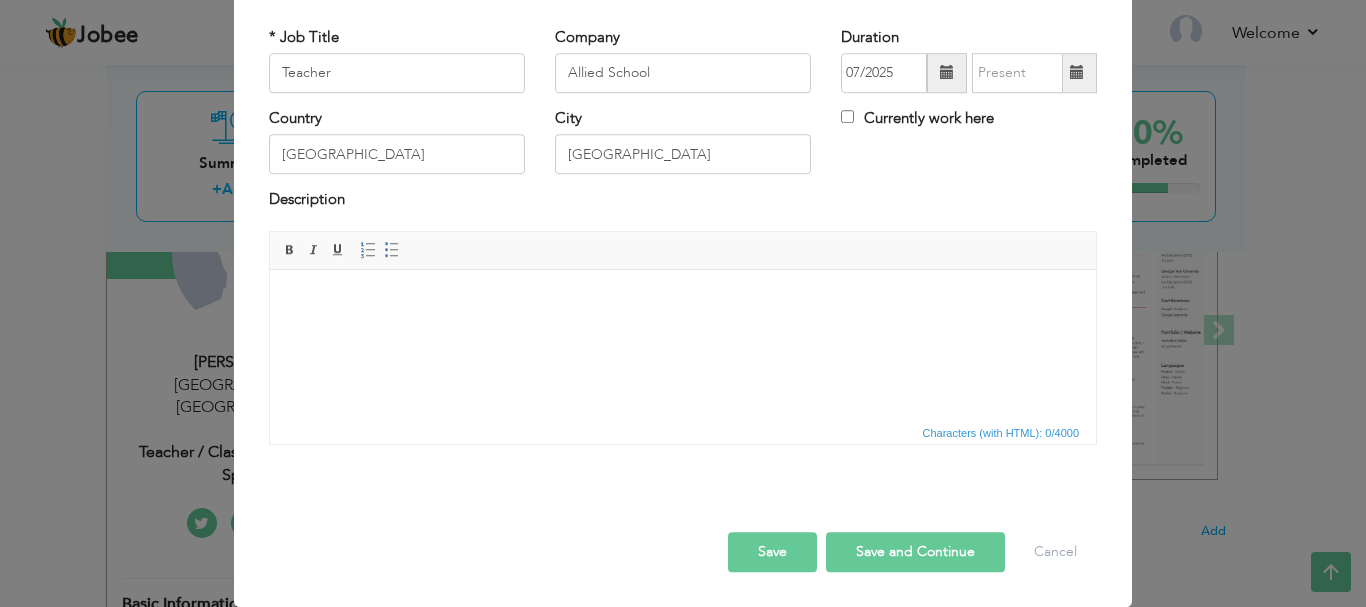 click on "Save and Continue" at bounding box center (915, 552) 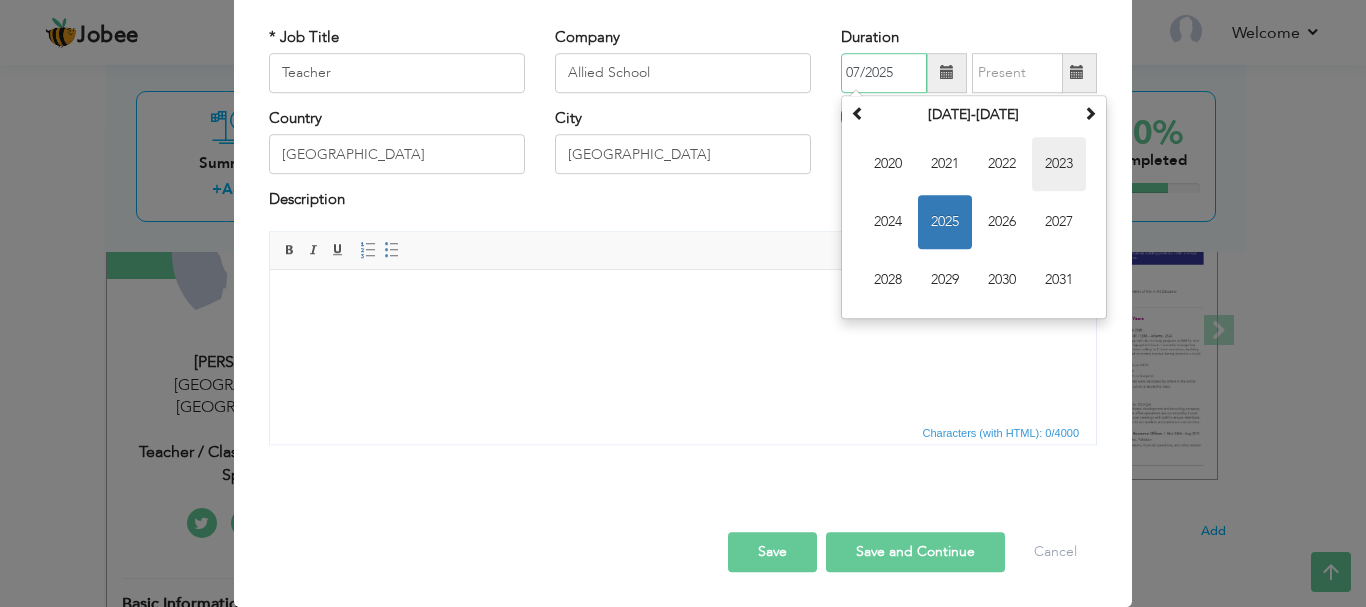 click on "2023" at bounding box center (1059, 164) 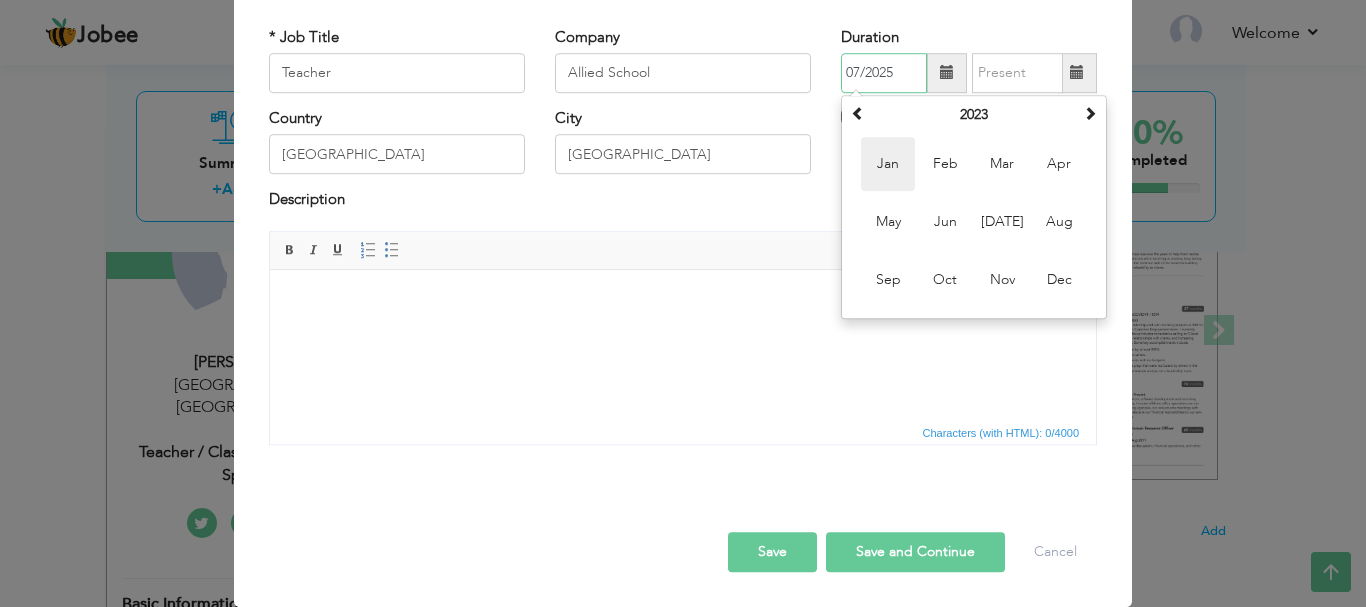 click on "Jan" at bounding box center (888, 164) 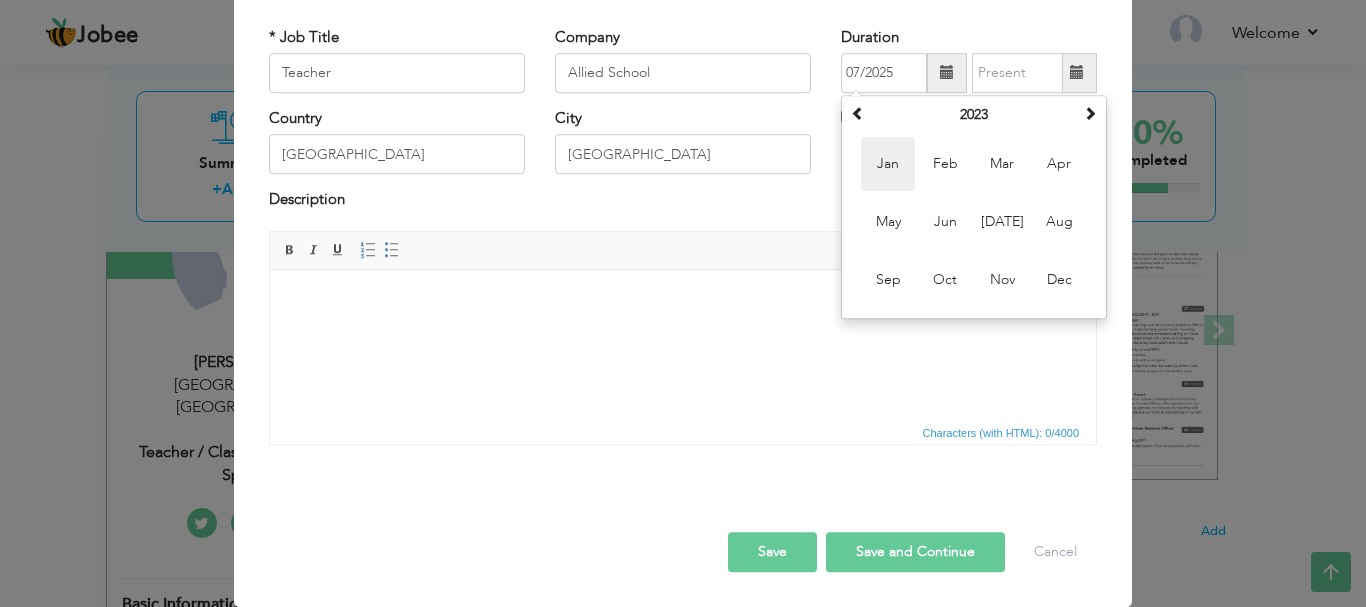 type on "01/2023" 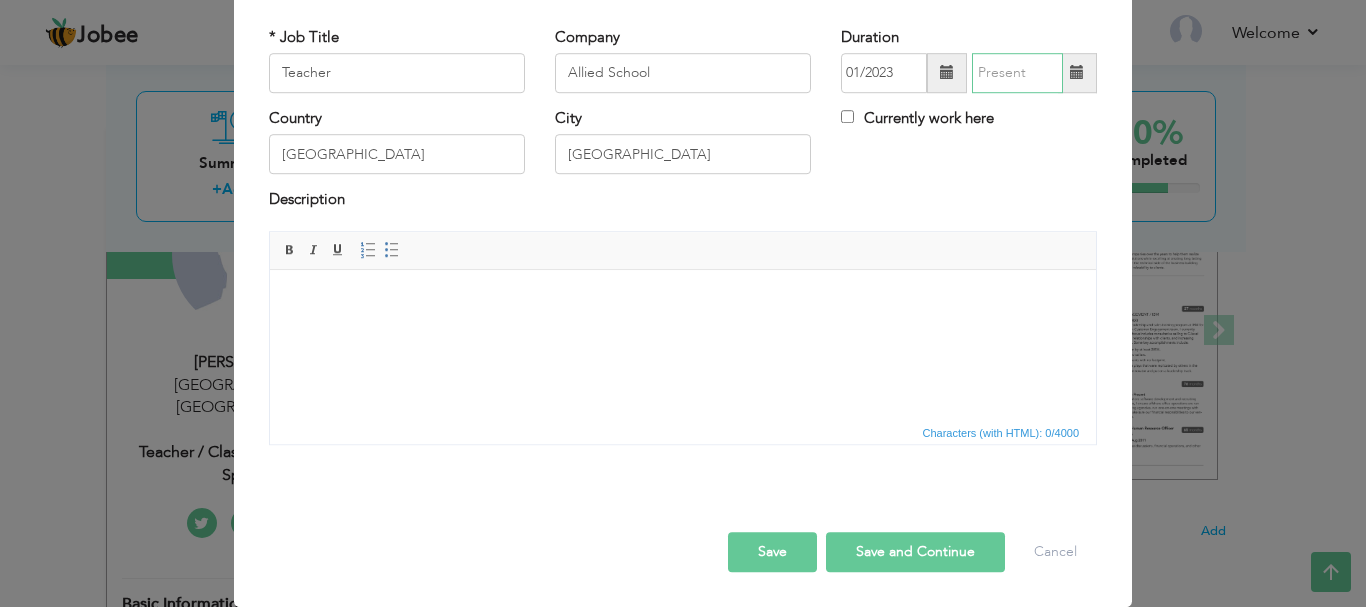 type on "07/2025" 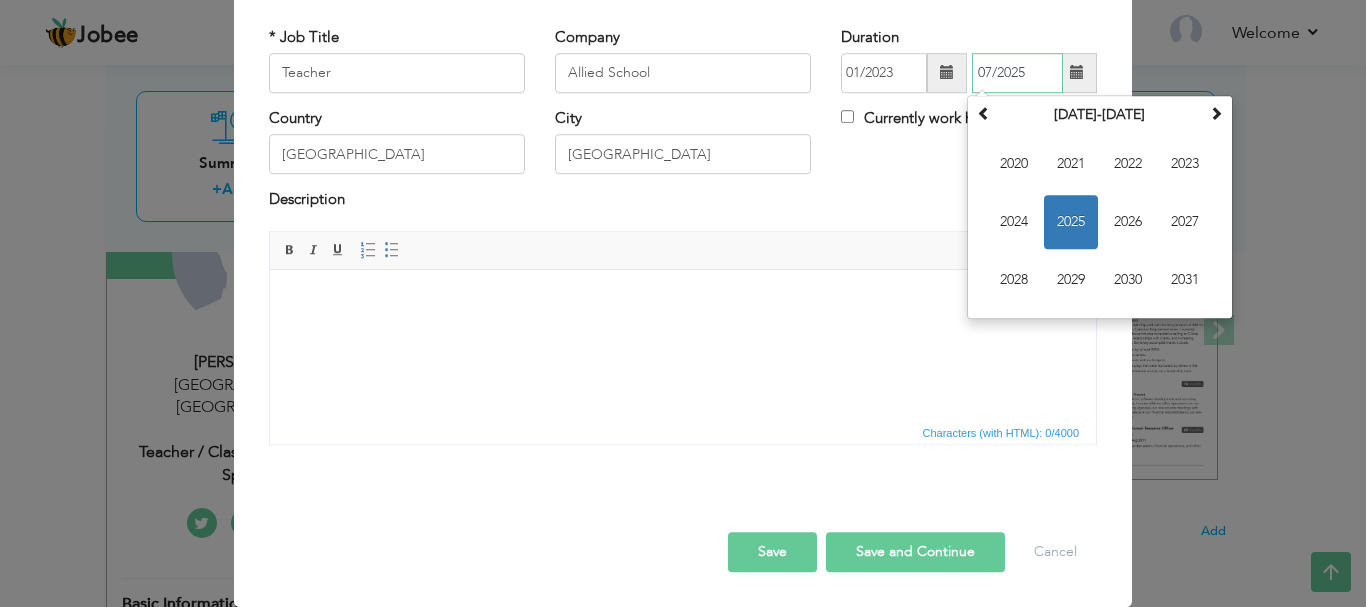 click on "07/2025" at bounding box center (1017, 73) 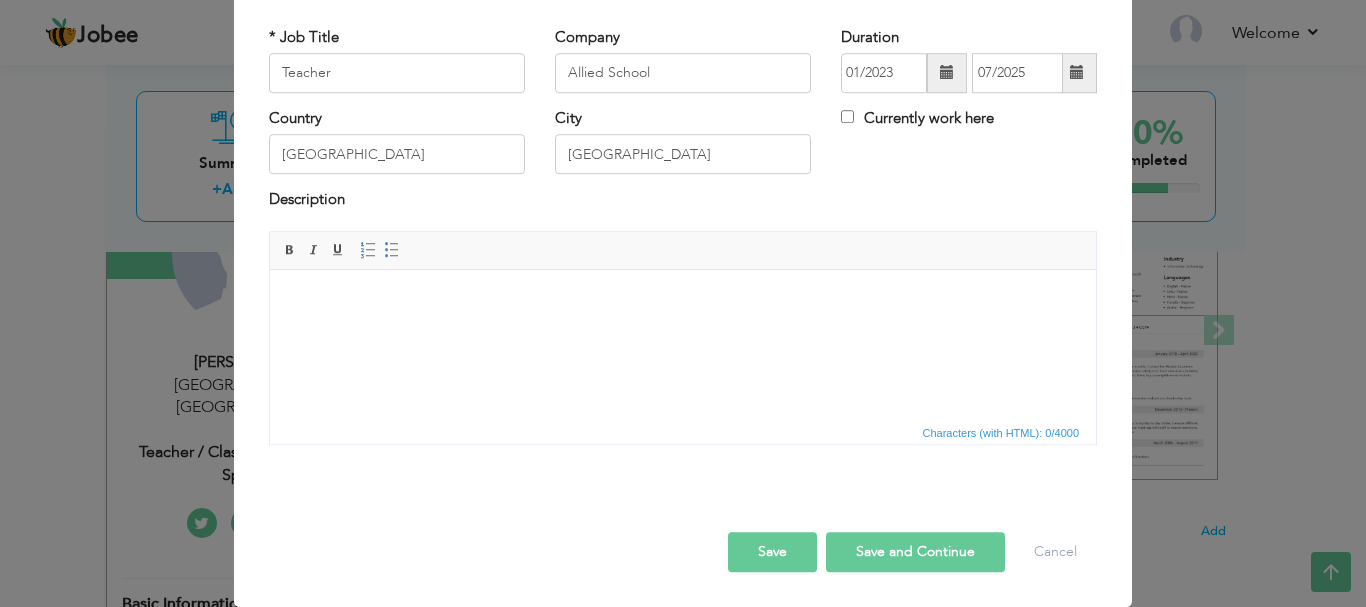 click on "Save and Continue" at bounding box center [915, 552] 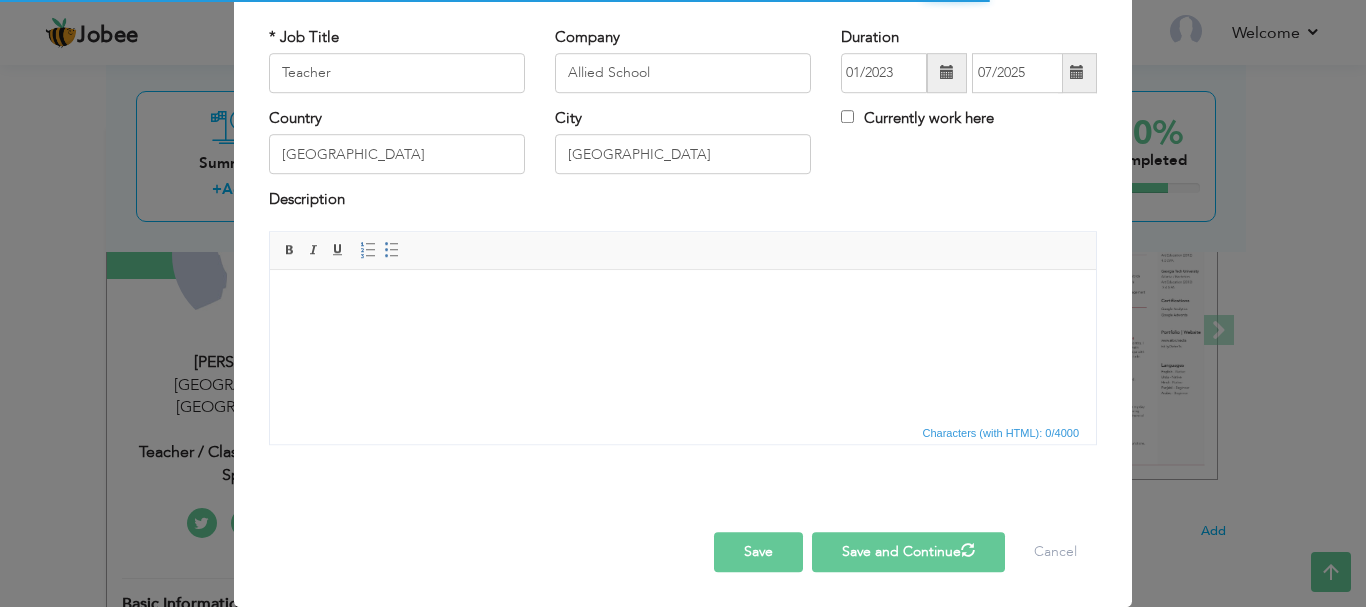 scroll, scrollTop: 0, scrollLeft: 0, axis: both 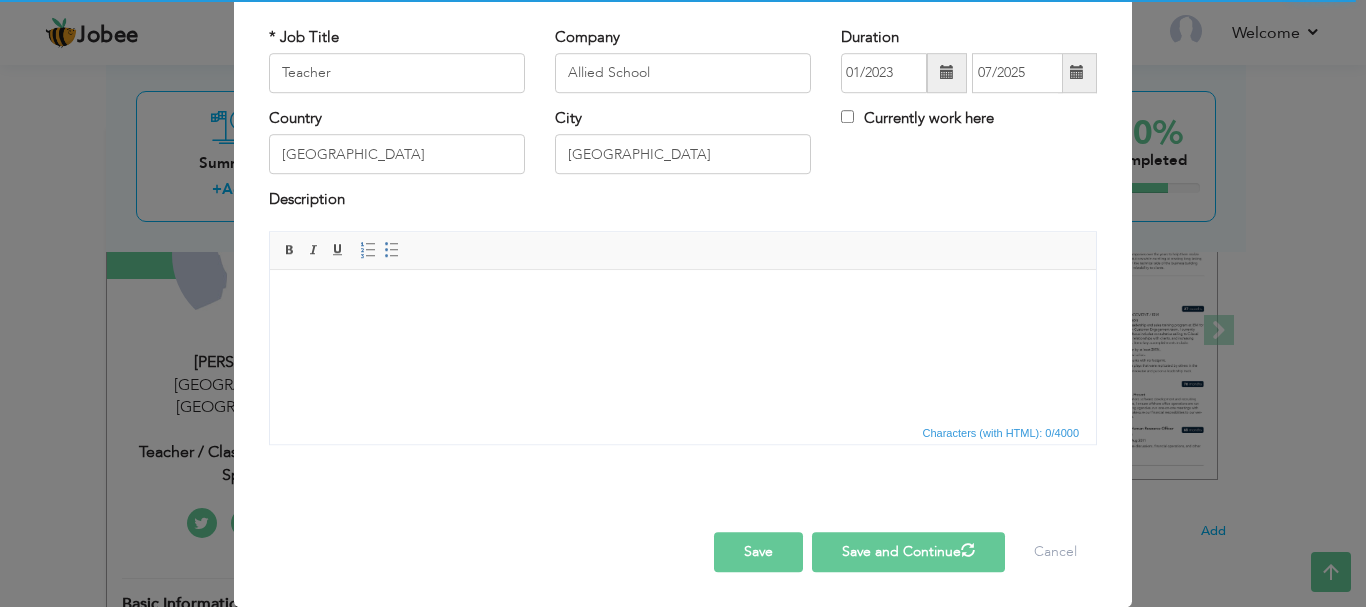 type 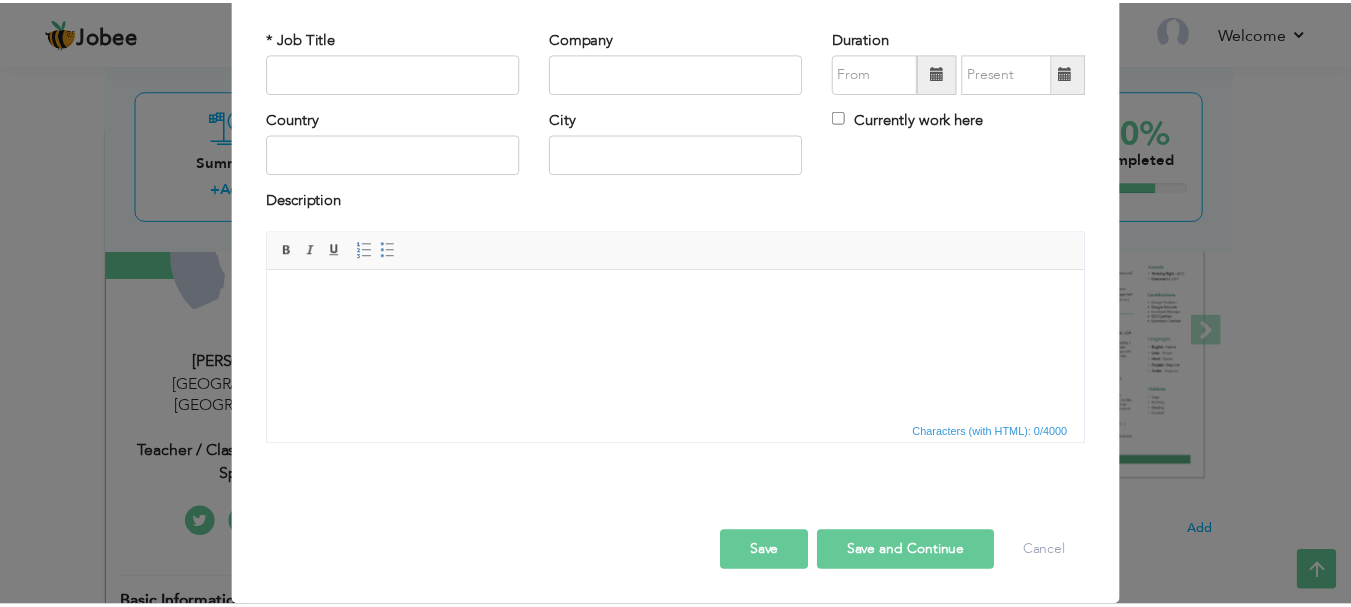 scroll, scrollTop: 0, scrollLeft: 0, axis: both 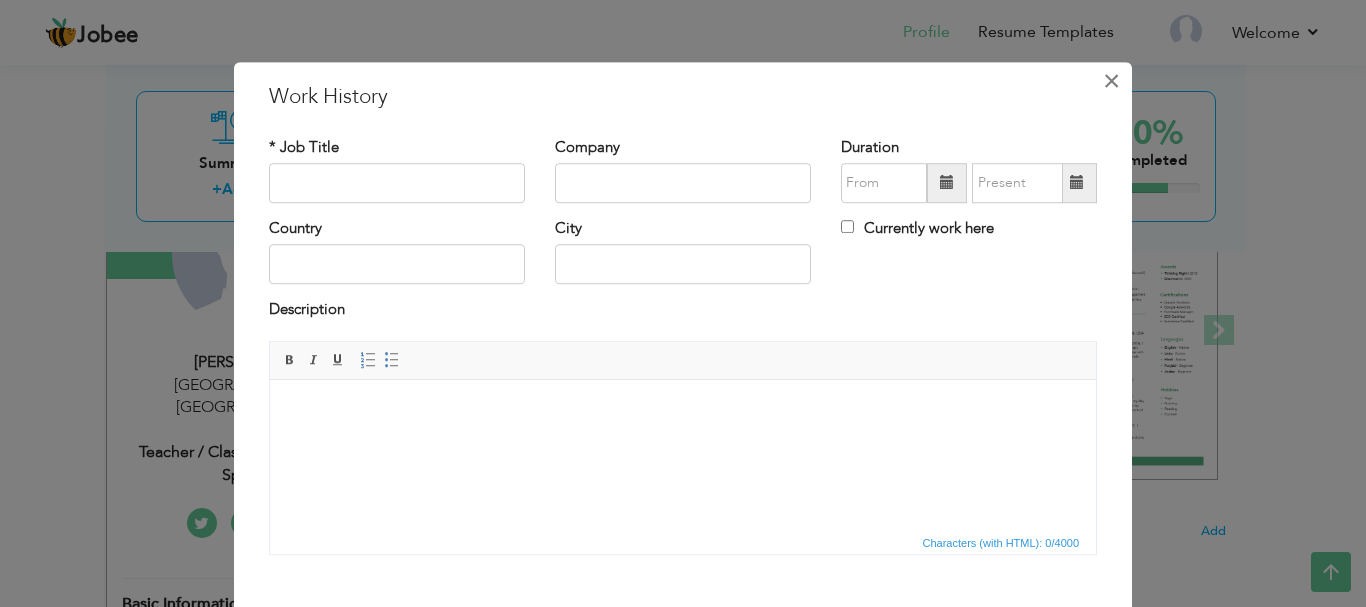 click on "×" at bounding box center (1111, 81) 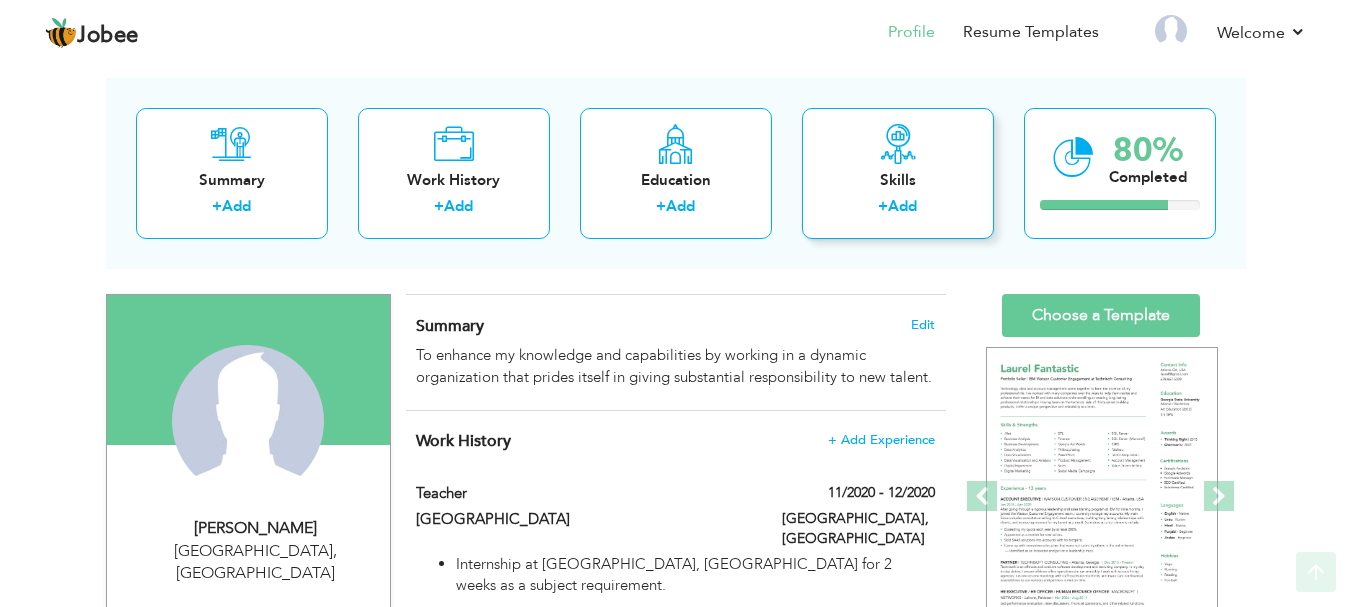 scroll, scrollTop: 82, scrollLeft: 0, axis: vertical 